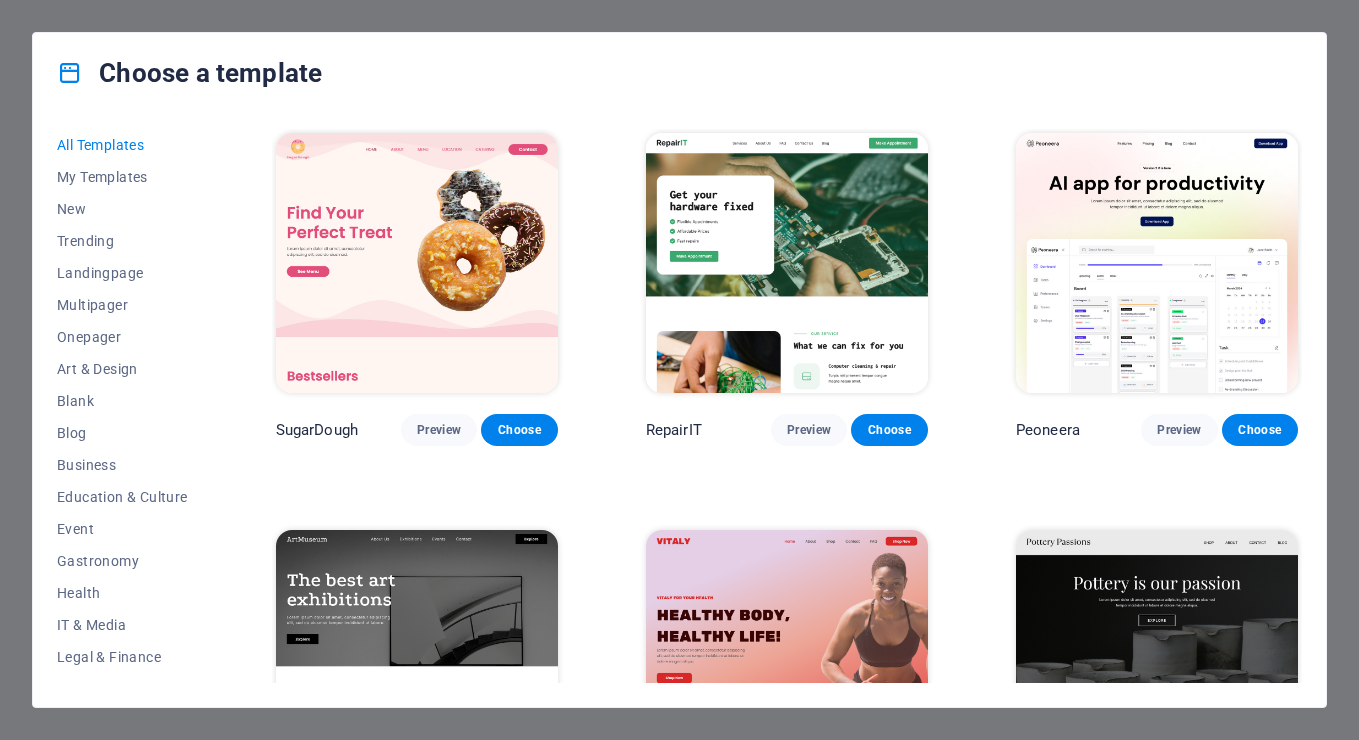 scroll, scrollTop: 0, scrollLeft: 0, axis: both 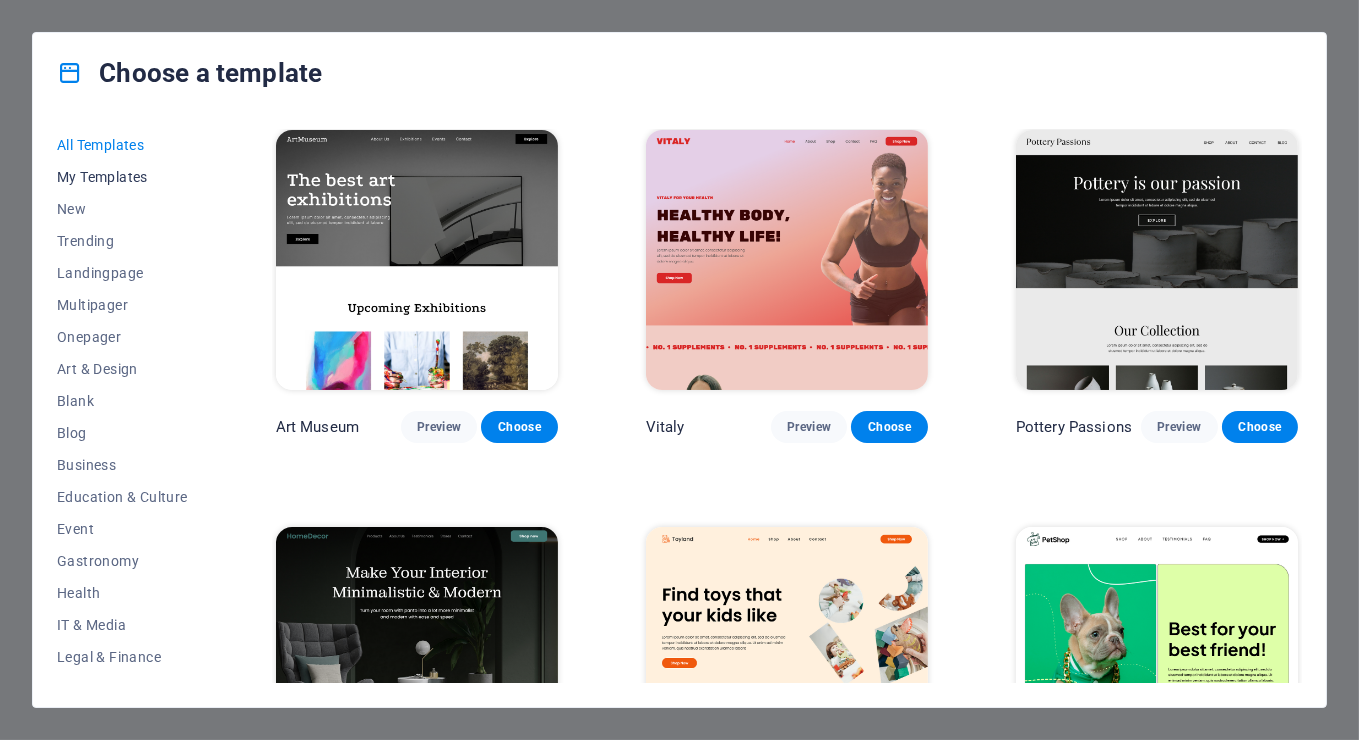 click on "My Templates" at bounding box center (122, 177) 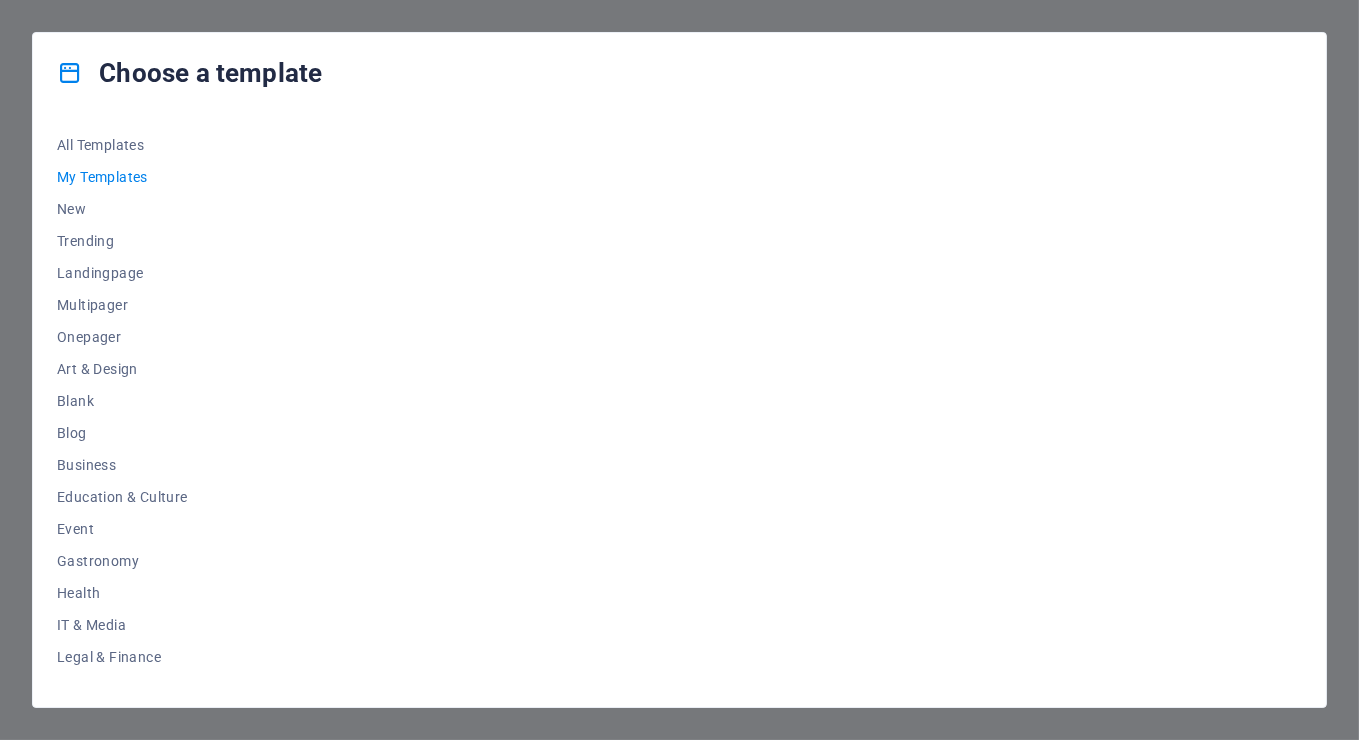 scroll, scrollTop: 0, scrollLeft: 0, axis: both 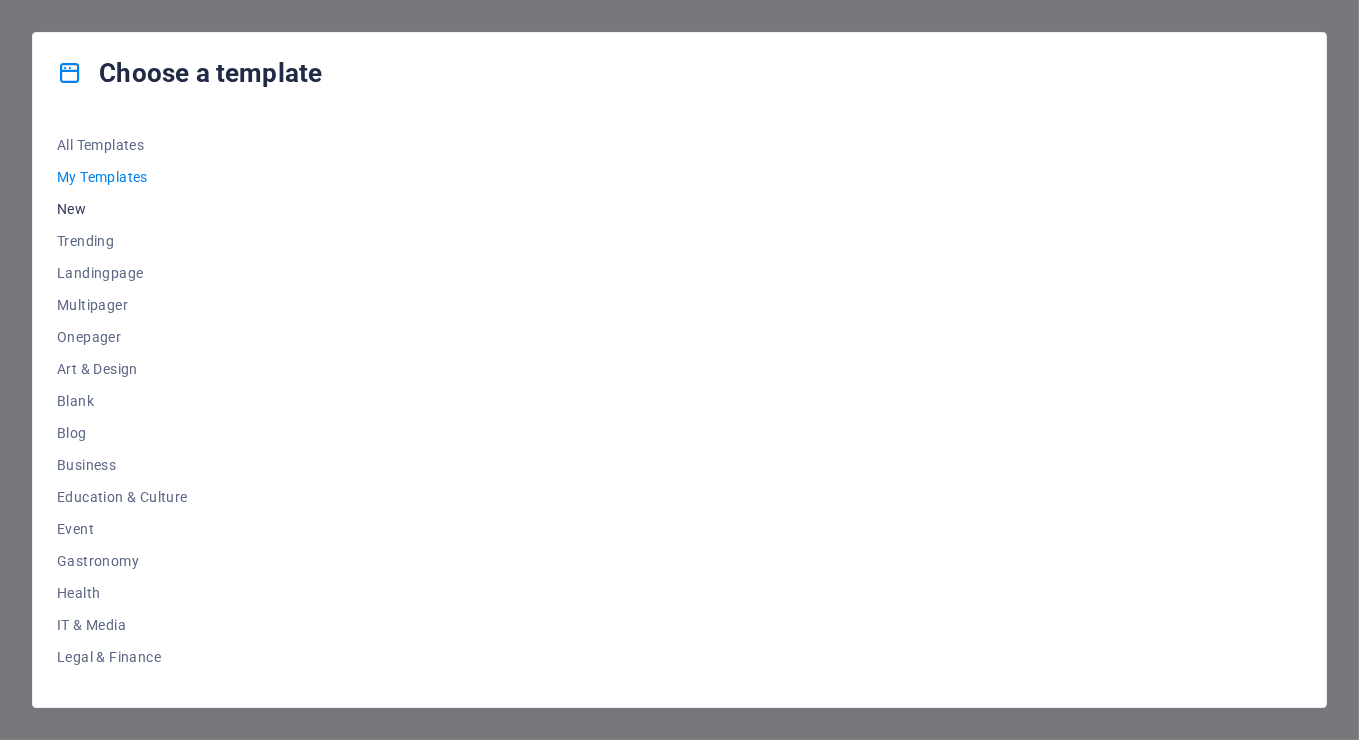 click on "New" at bounding box center (122, 209) 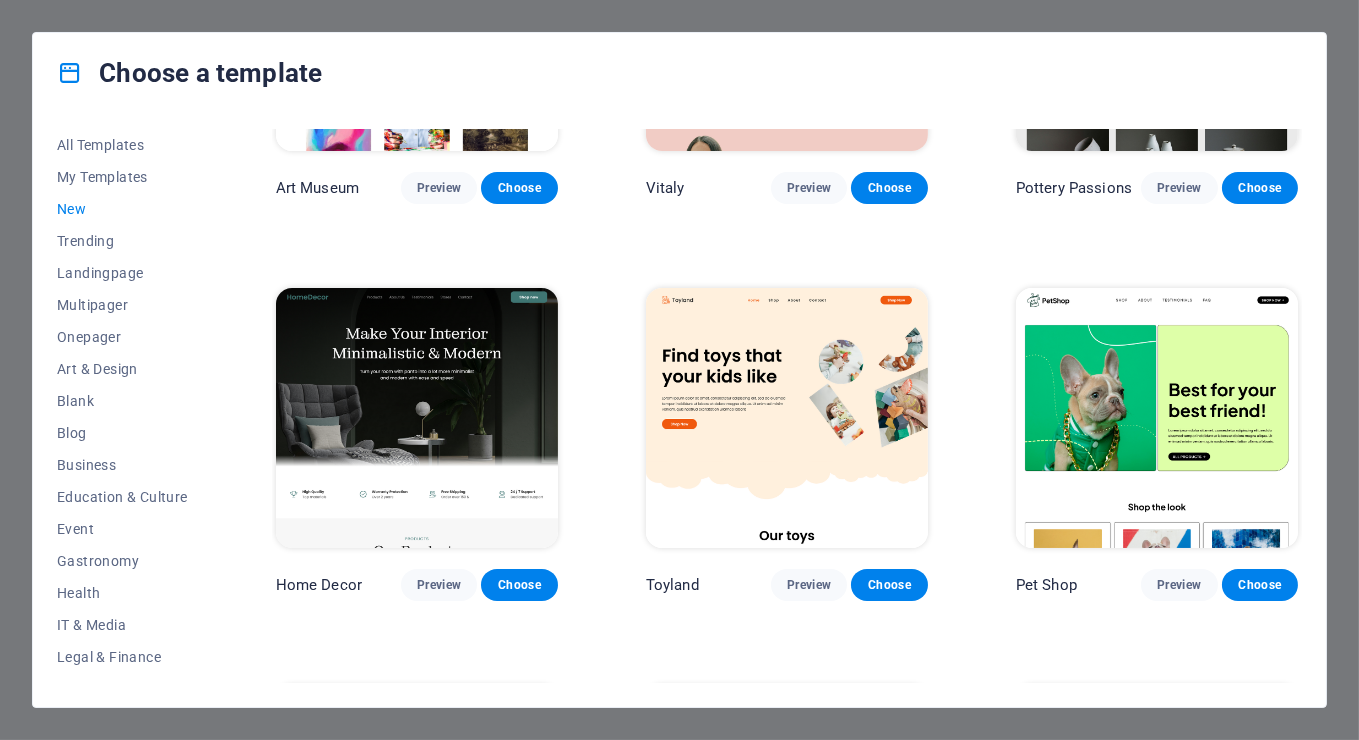 scroll, scrollTop: 700, scrollLeft: 0, axis: vertical 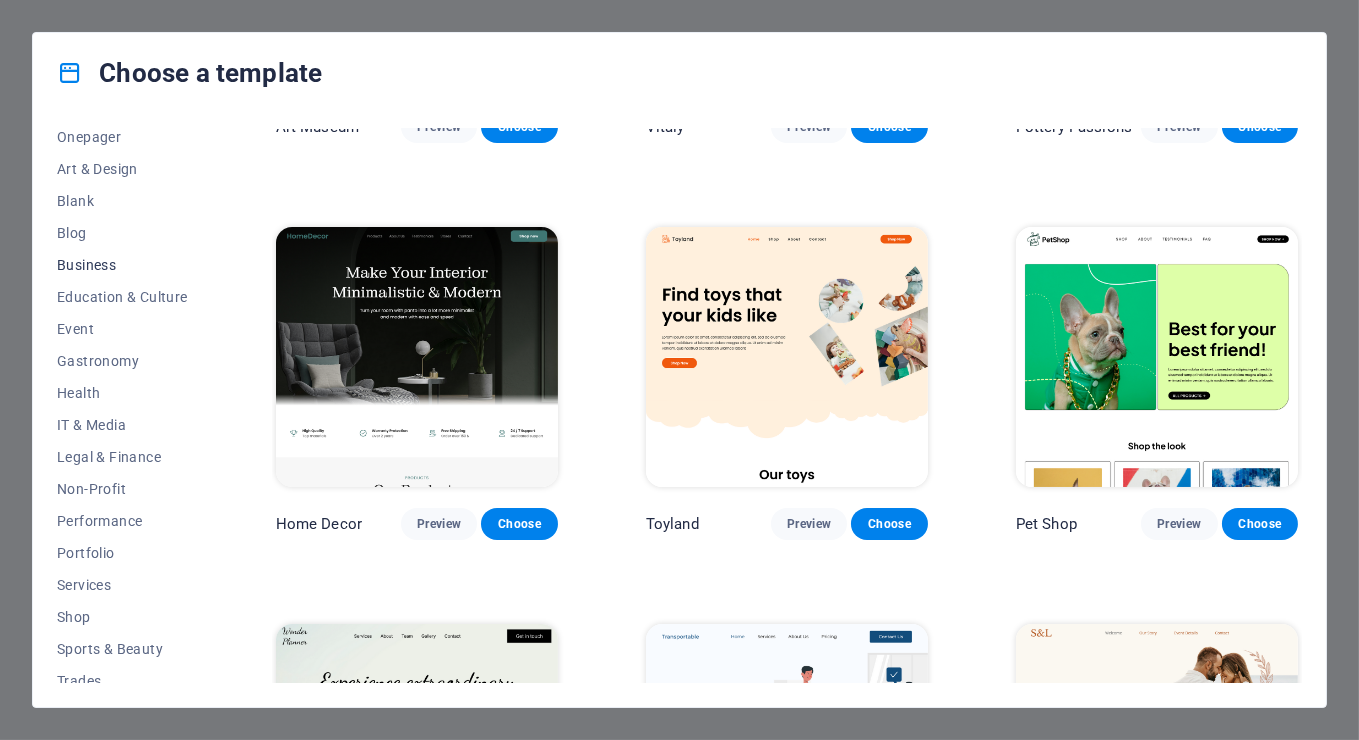 click on "Business" at bounding box center (122, 265) 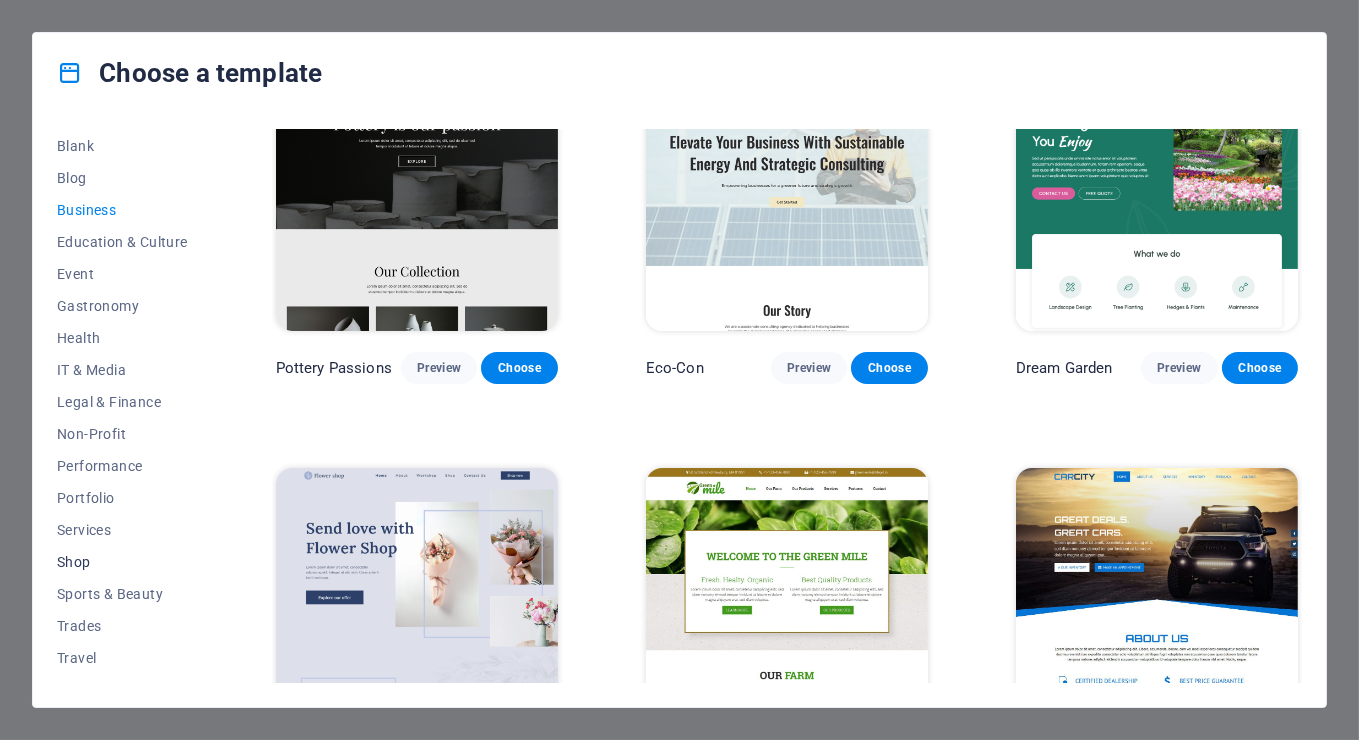 scroll, scrollTop: 276, scrollLeft: 0, axis: vertical 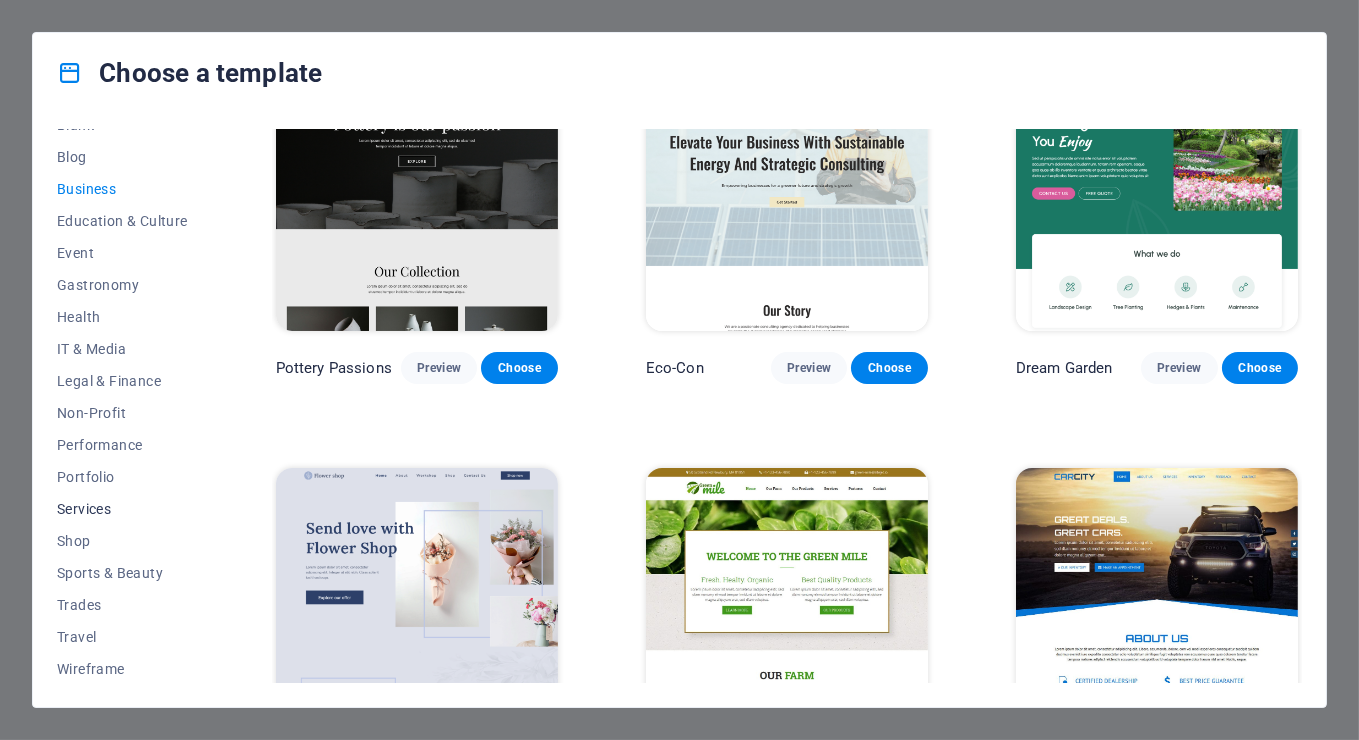 click on "Services" at bounding box center [122, 509] 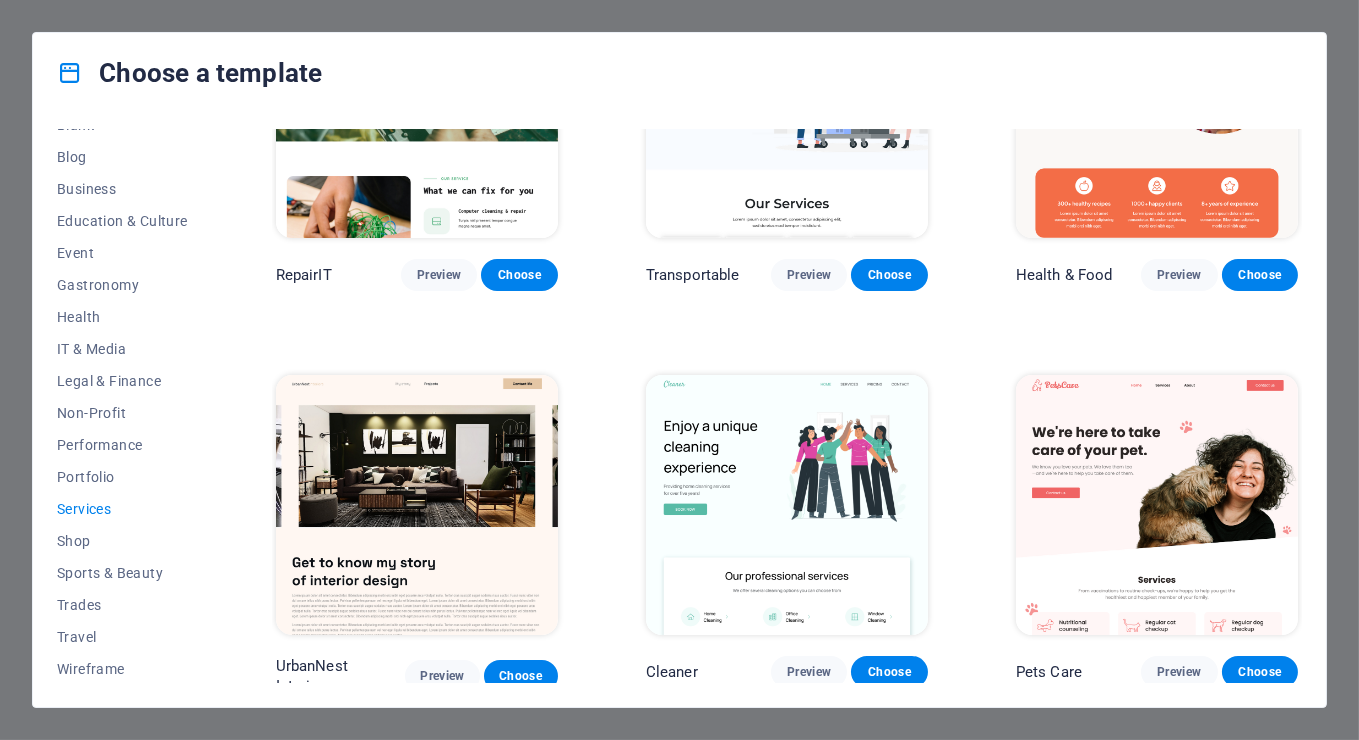 scroll, scrollTop: 262, scrollLeft: 0, axis: vertical 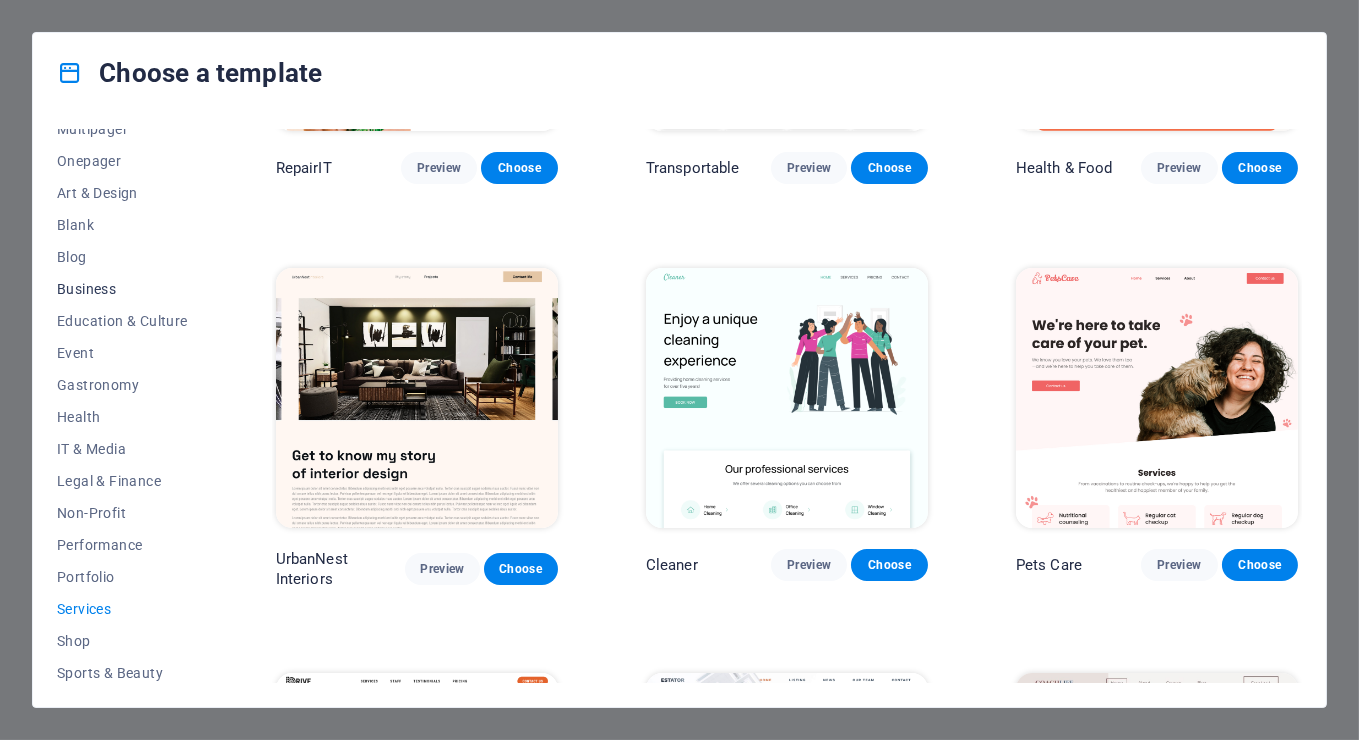 click on "Business" at bounding box center [122, 289] 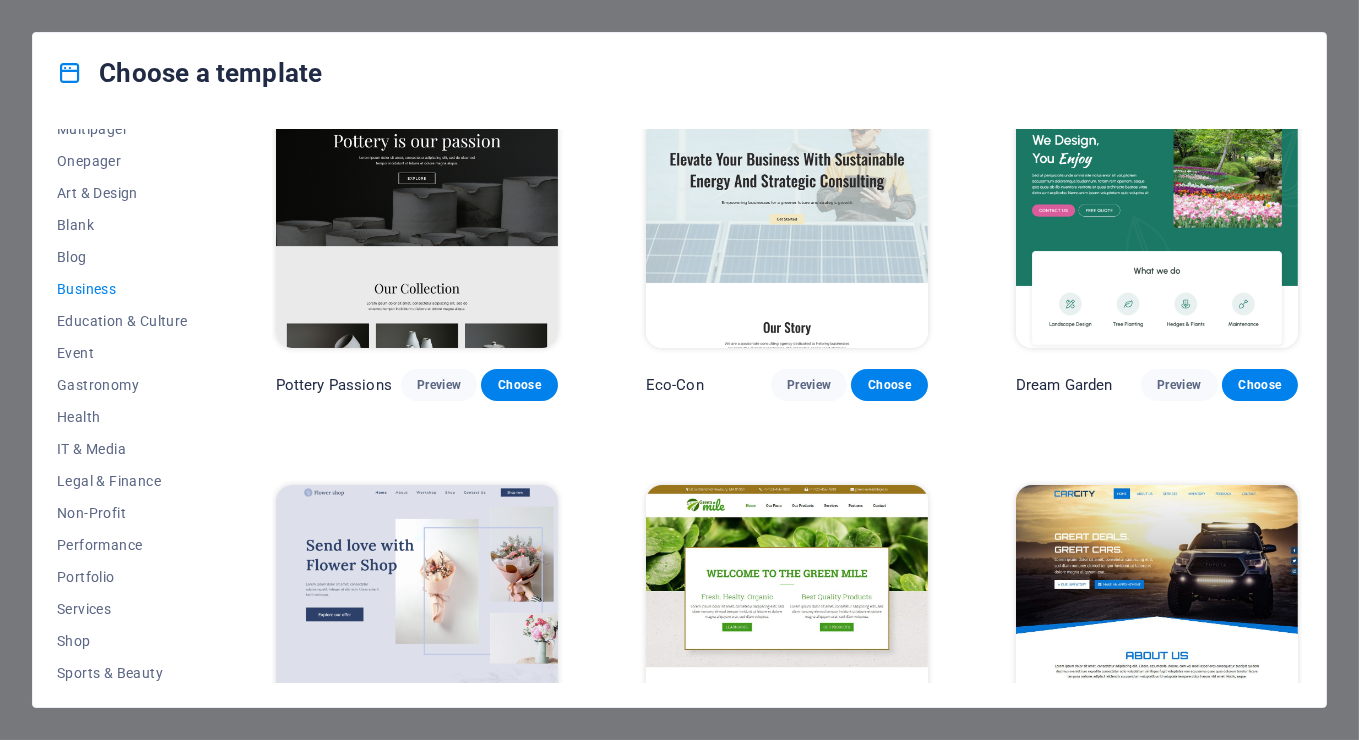 scroll, scrollTop: 62, scrollLeft: 0, axis: vertical 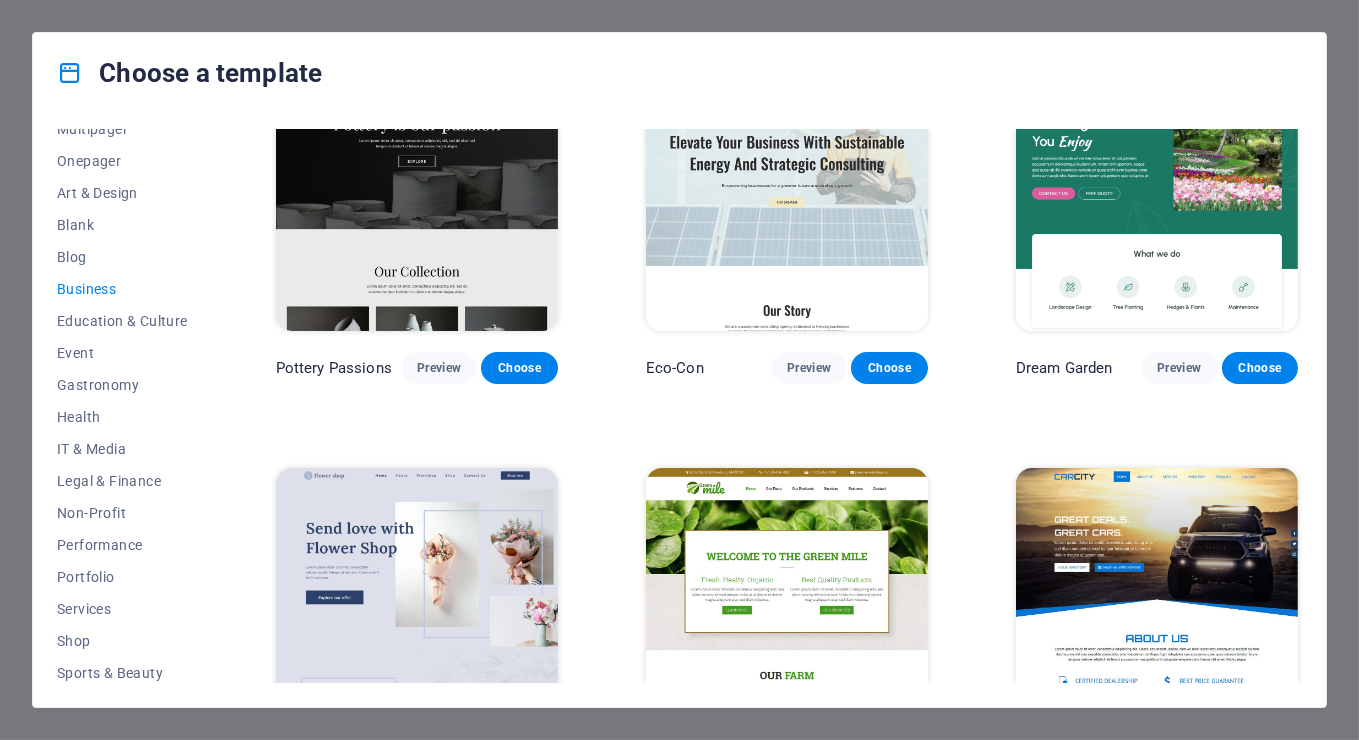 click on "Preview" at bounding box center [809, 765] 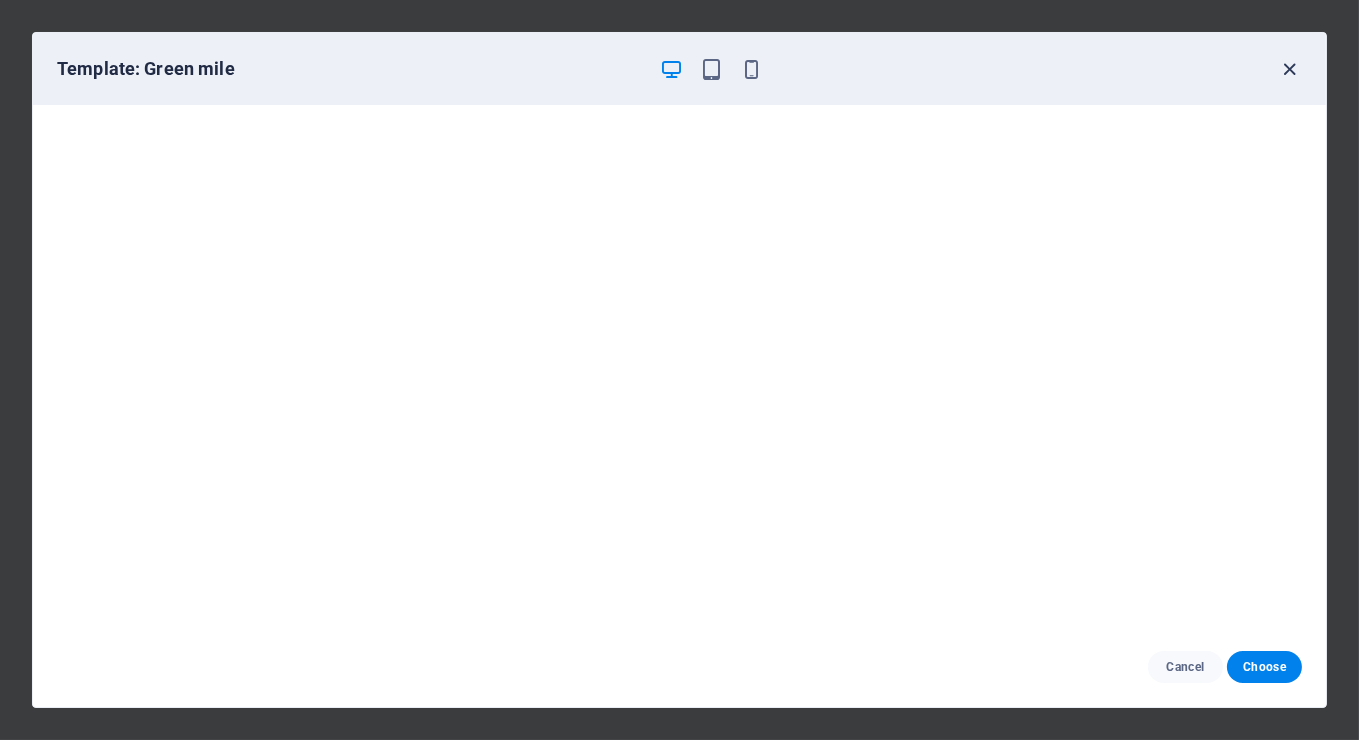click at bounding box center (1290, 69) 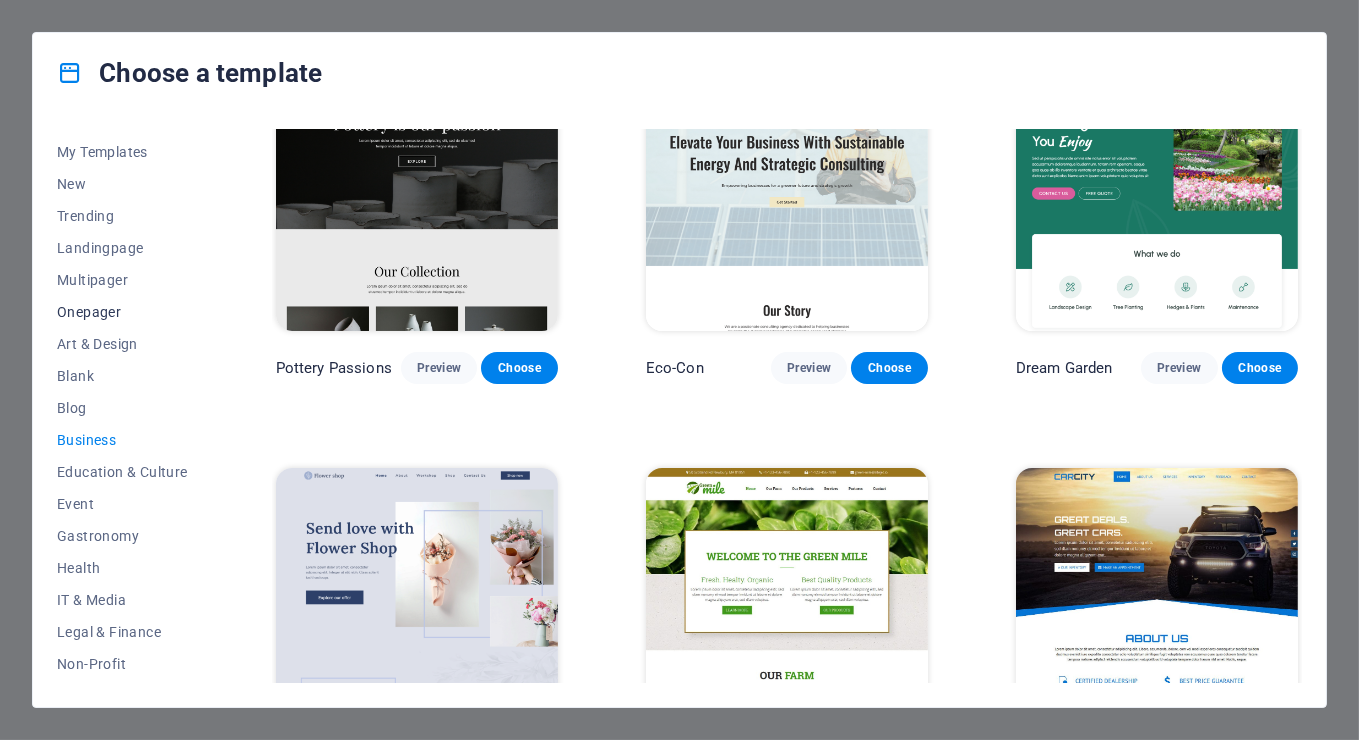 scroll, scrollTop: 0, scrollLeft: 0, axis: both 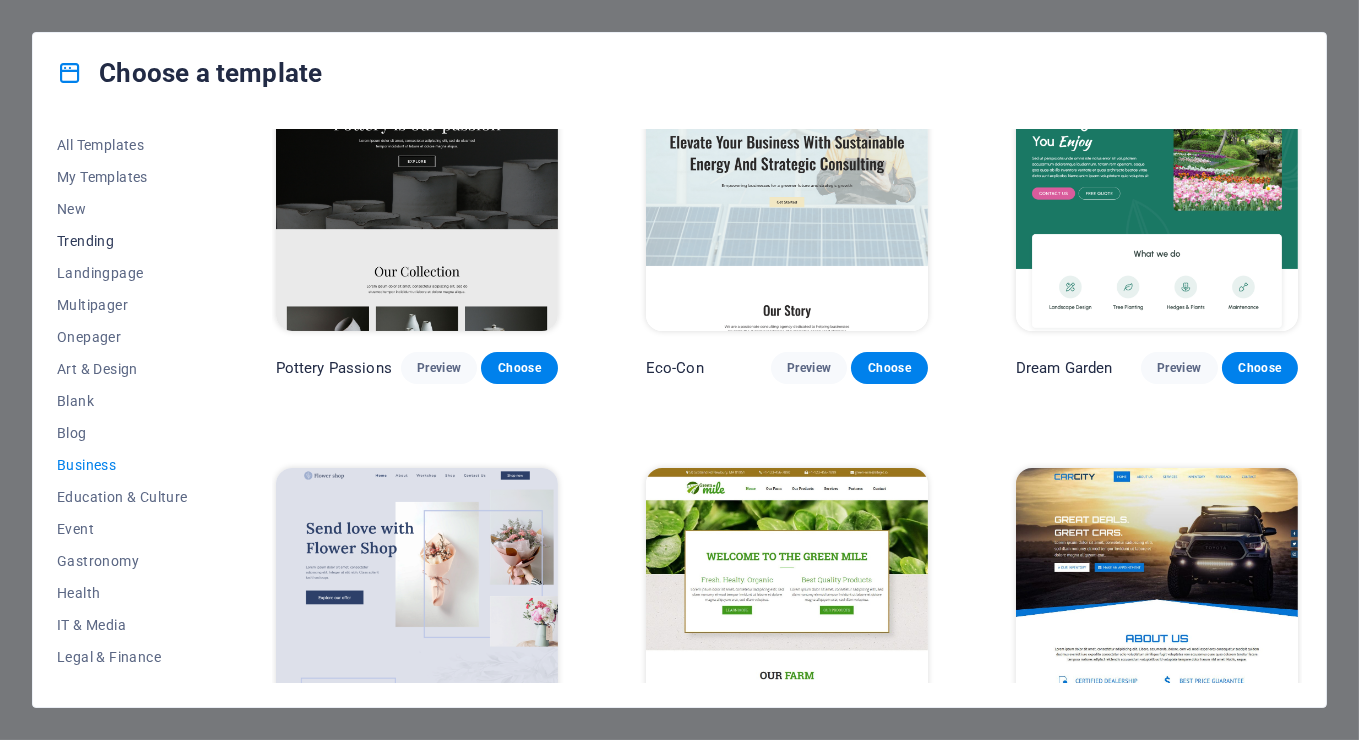 click on "Trending" at bounding box center (122, 241) 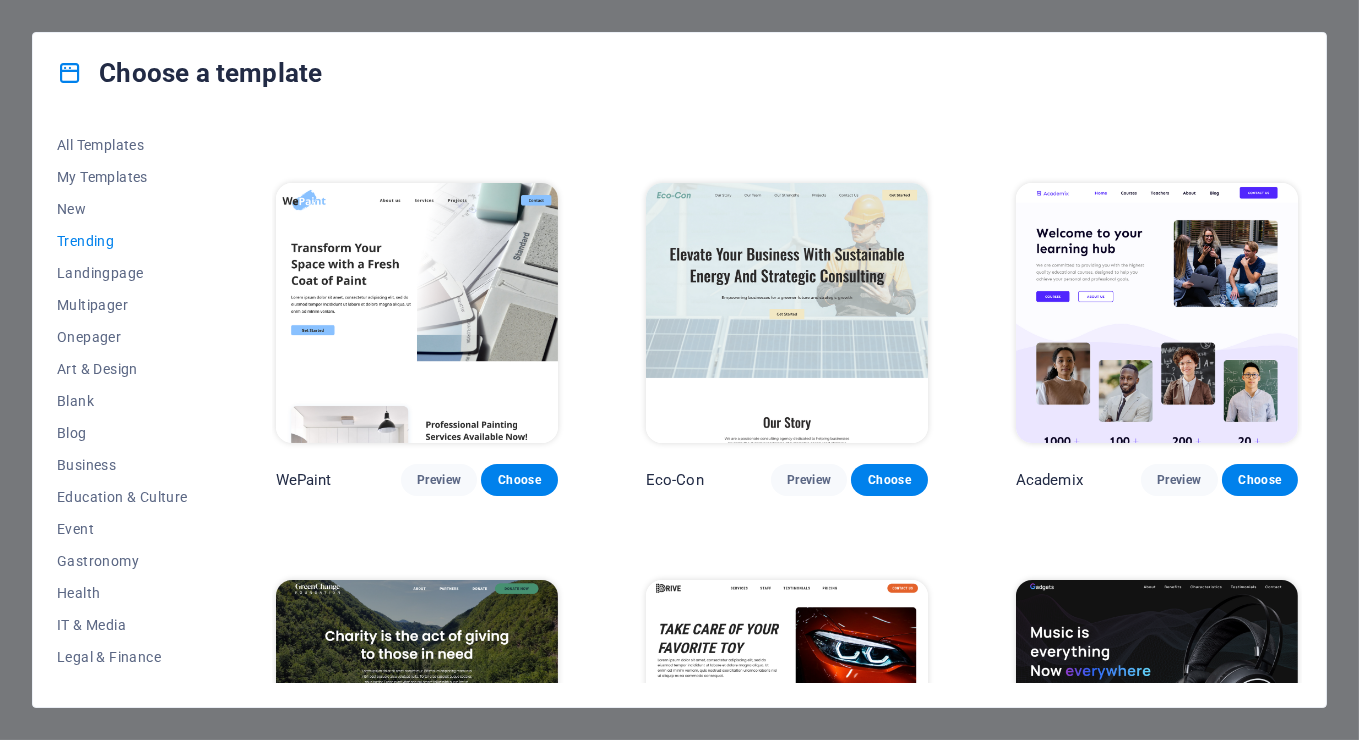 scroll, scrollTop: 762, scrollLeft: 0, axis: vertical 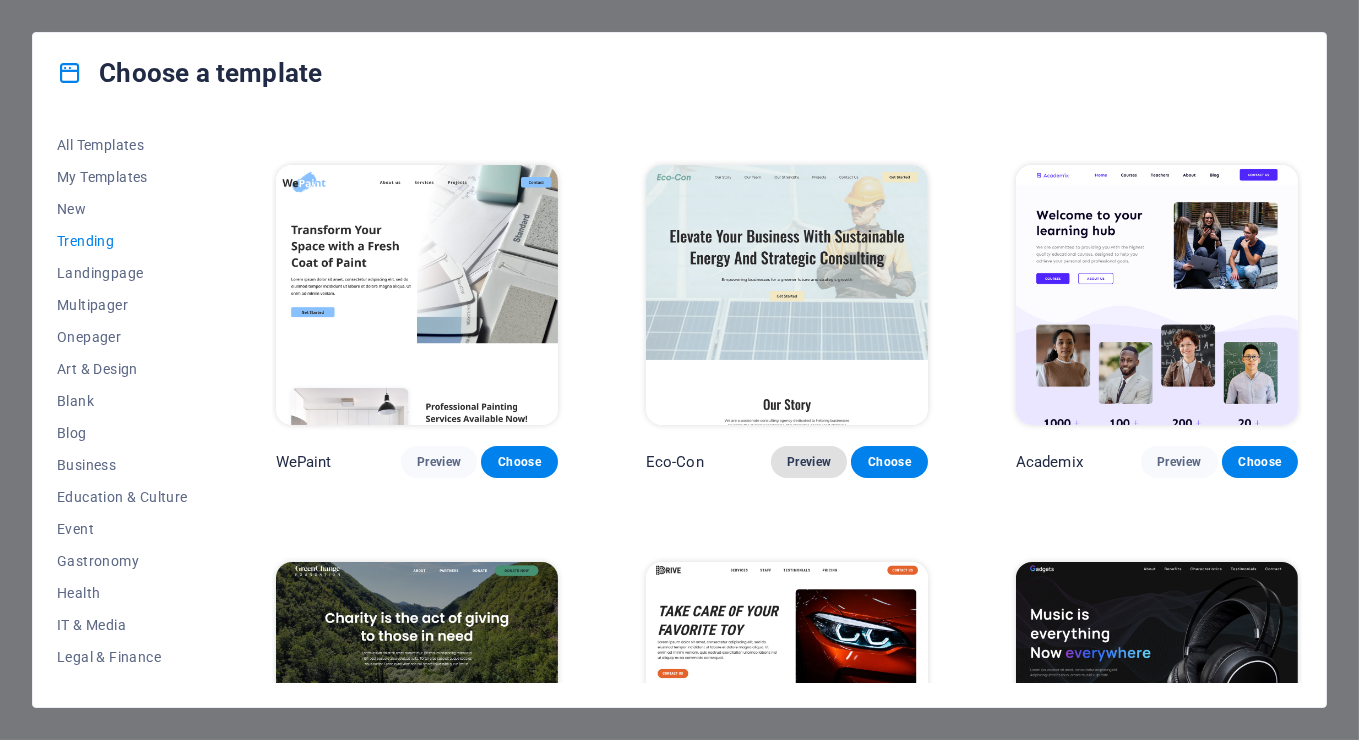 click on "Preview" at bounding box center (809, 462) 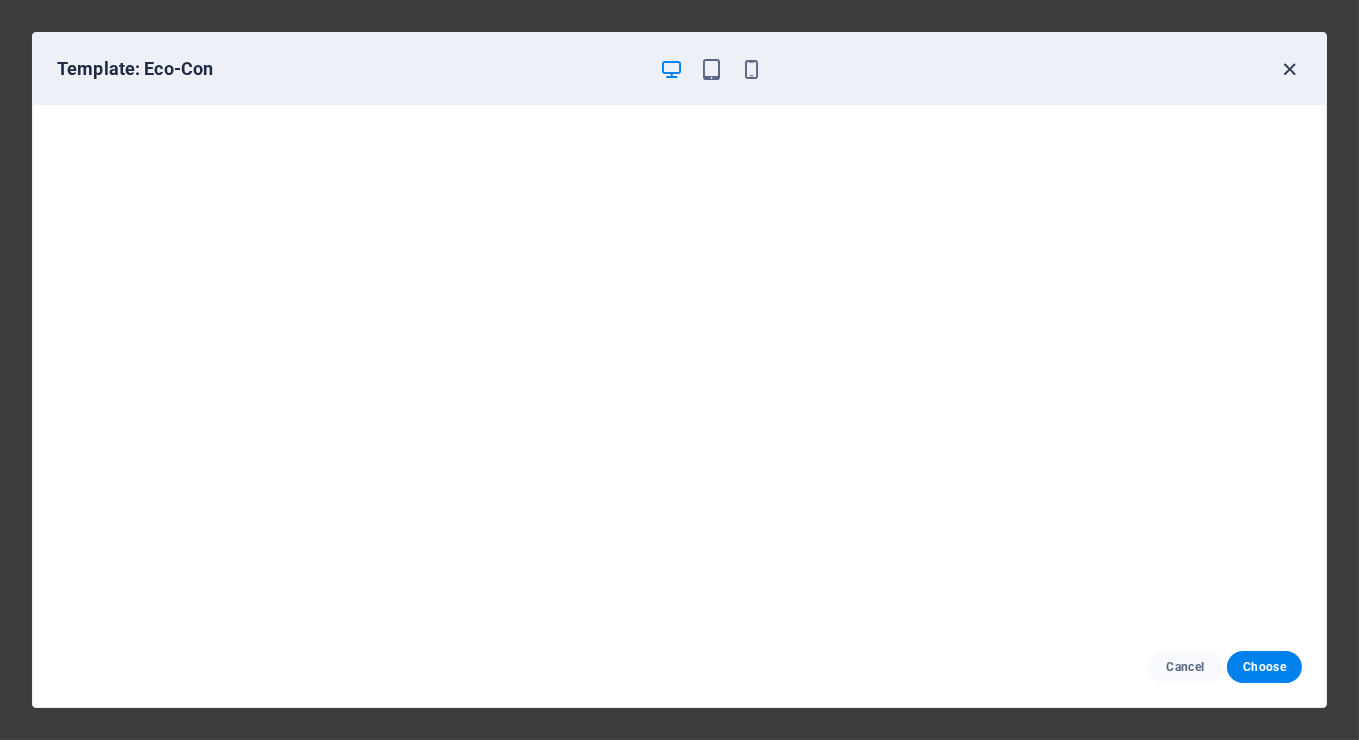 click at bounding box center (1290, 69) 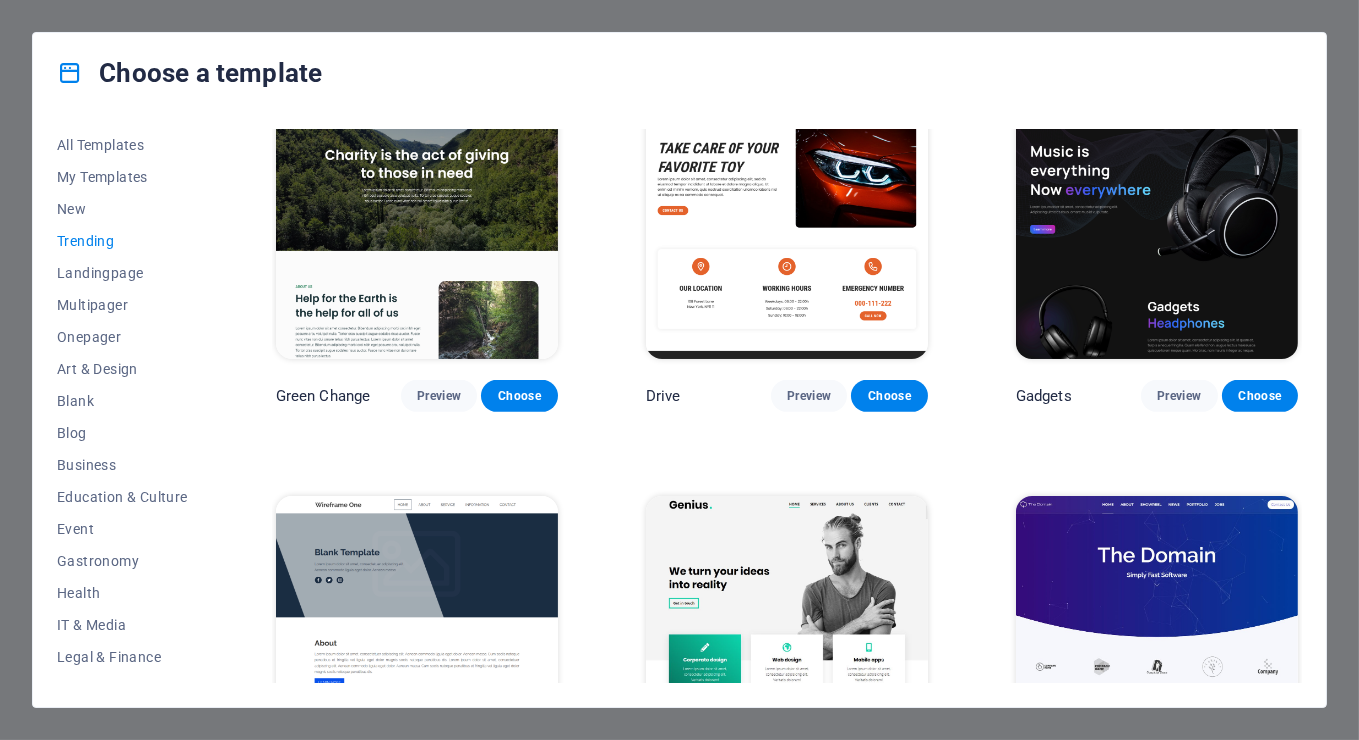 scroll, scrollTop: 1247, scrollLeft: 0, axis: vertical 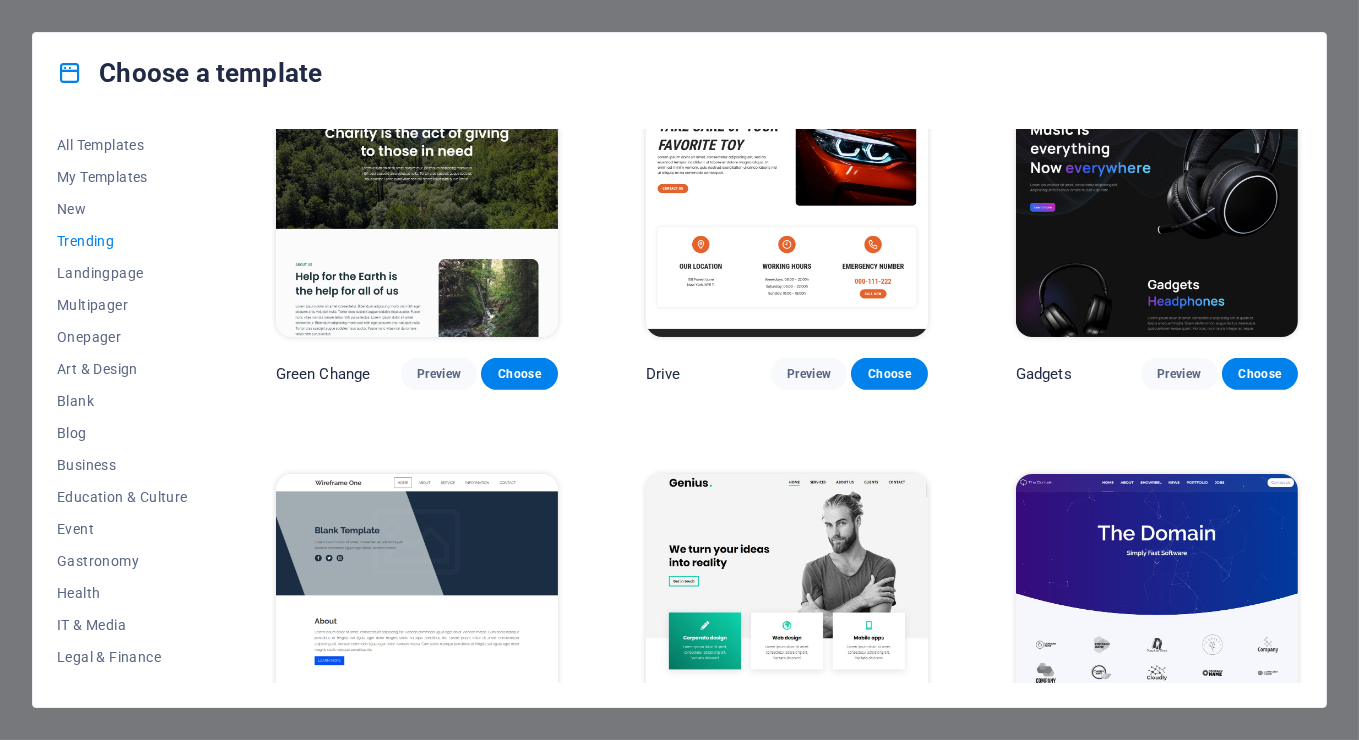 click on "Preview" at bounding box center (809, 1168) 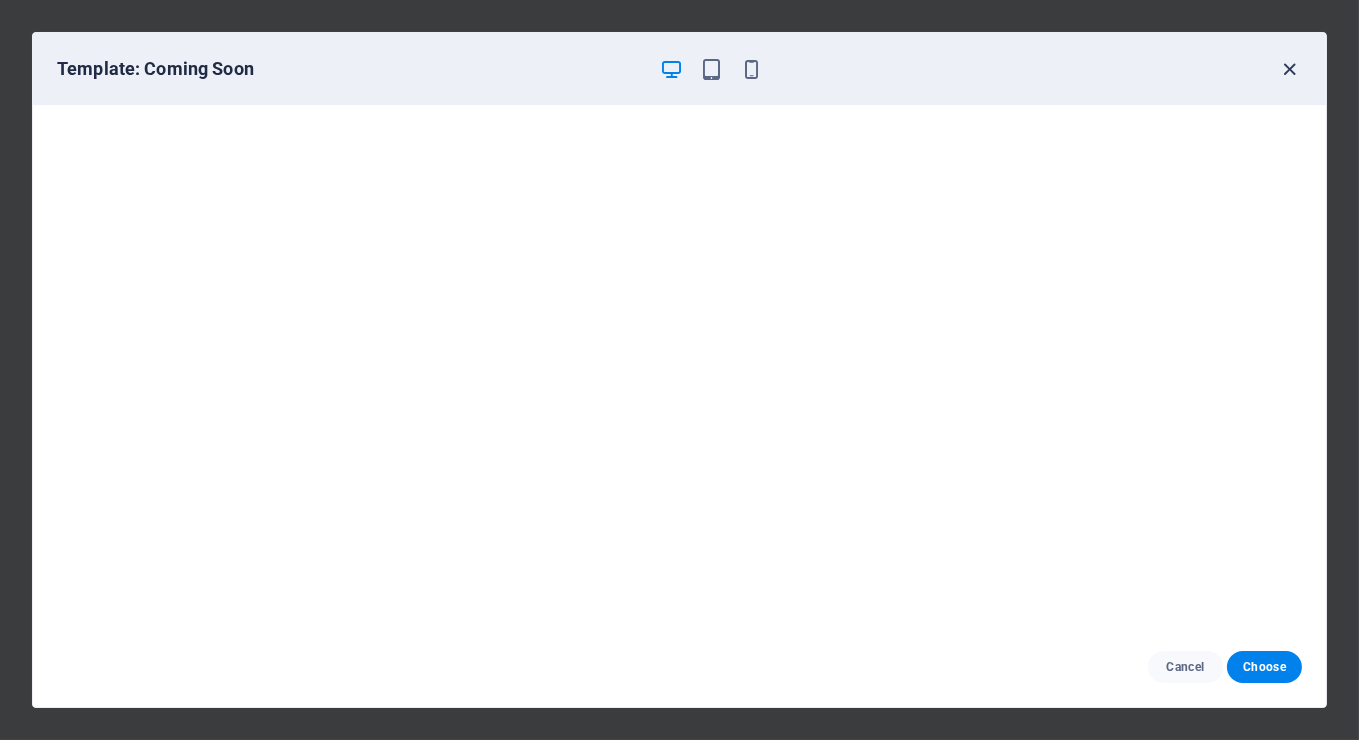 click at bounding box center (1290, 69) 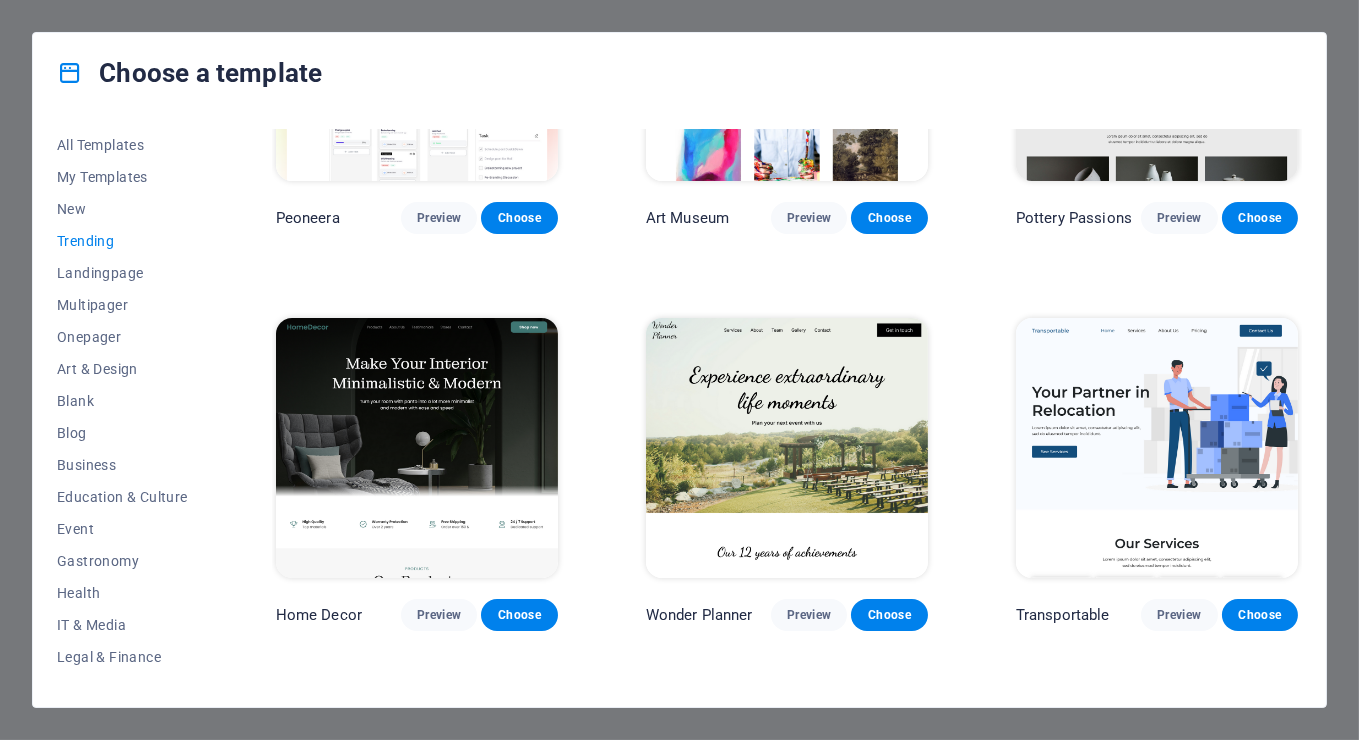 scroll, scrollTop: 0, scrollLeft: 0, axis: both 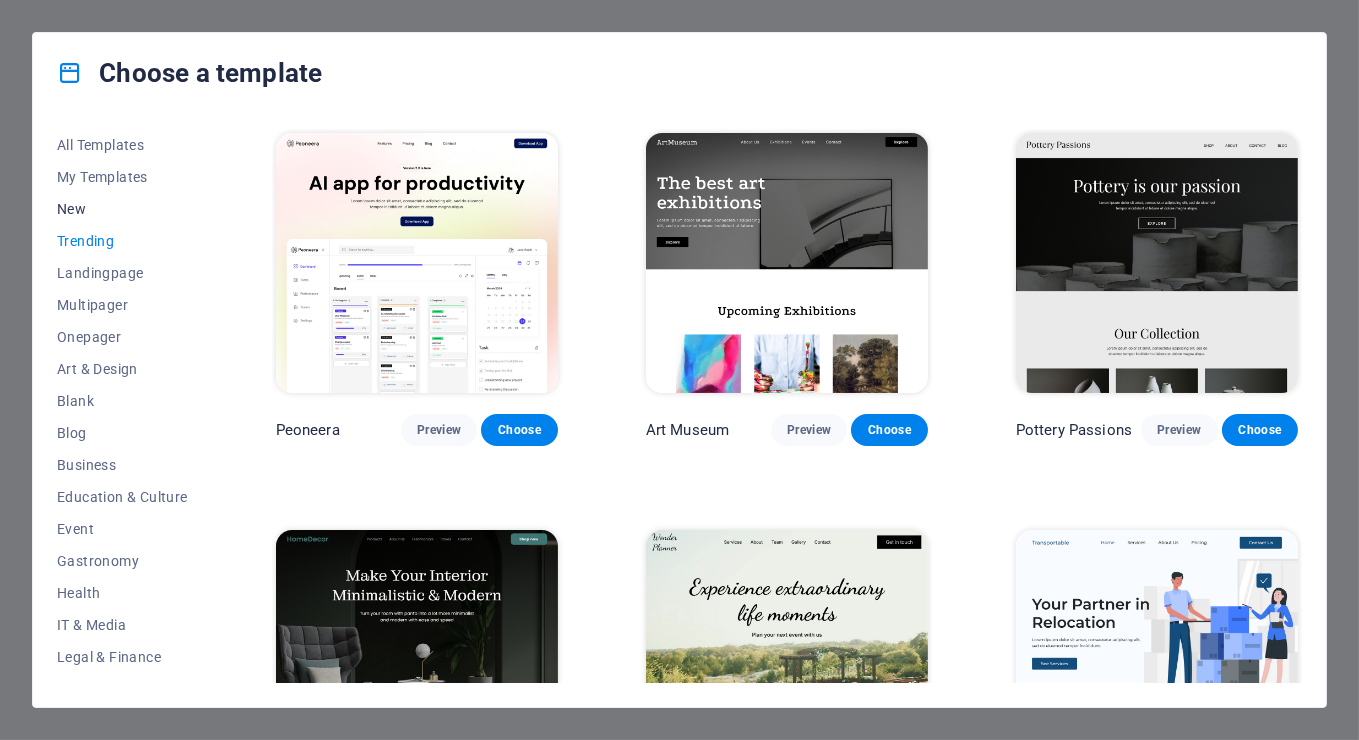 click on "New" at bounding box center [122, 209] 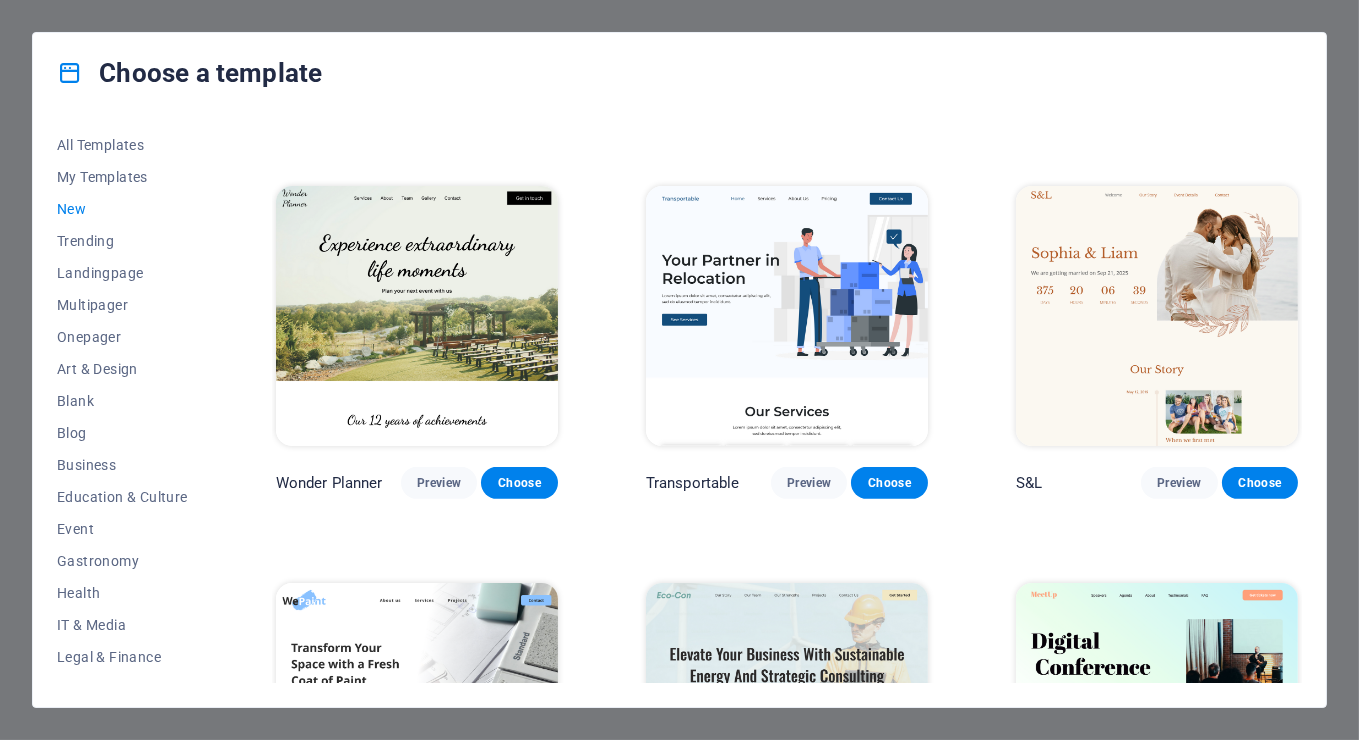 scroll, scrollTop: 1134, scrollLeft: 0, axis: vertical 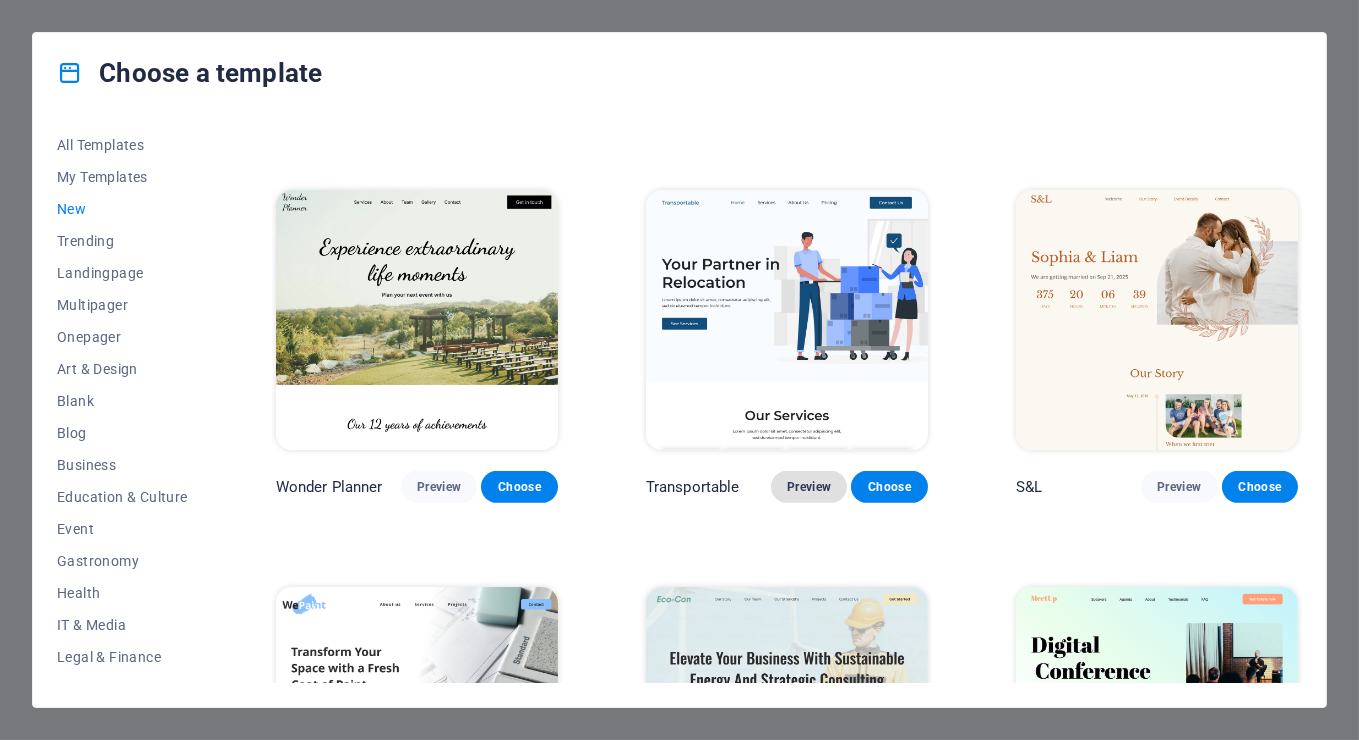 click on "Preview" at bounding box center (809, 487) 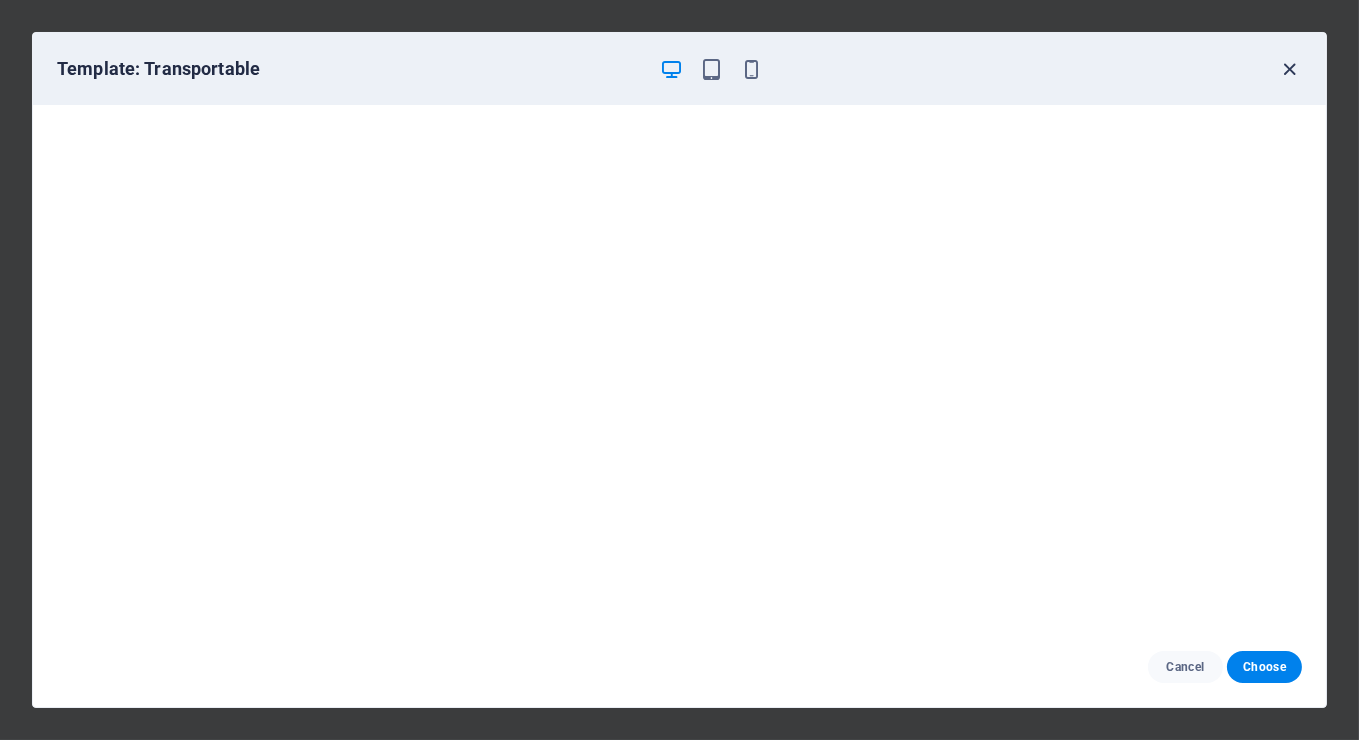 click at bounding box center [1290, 69] 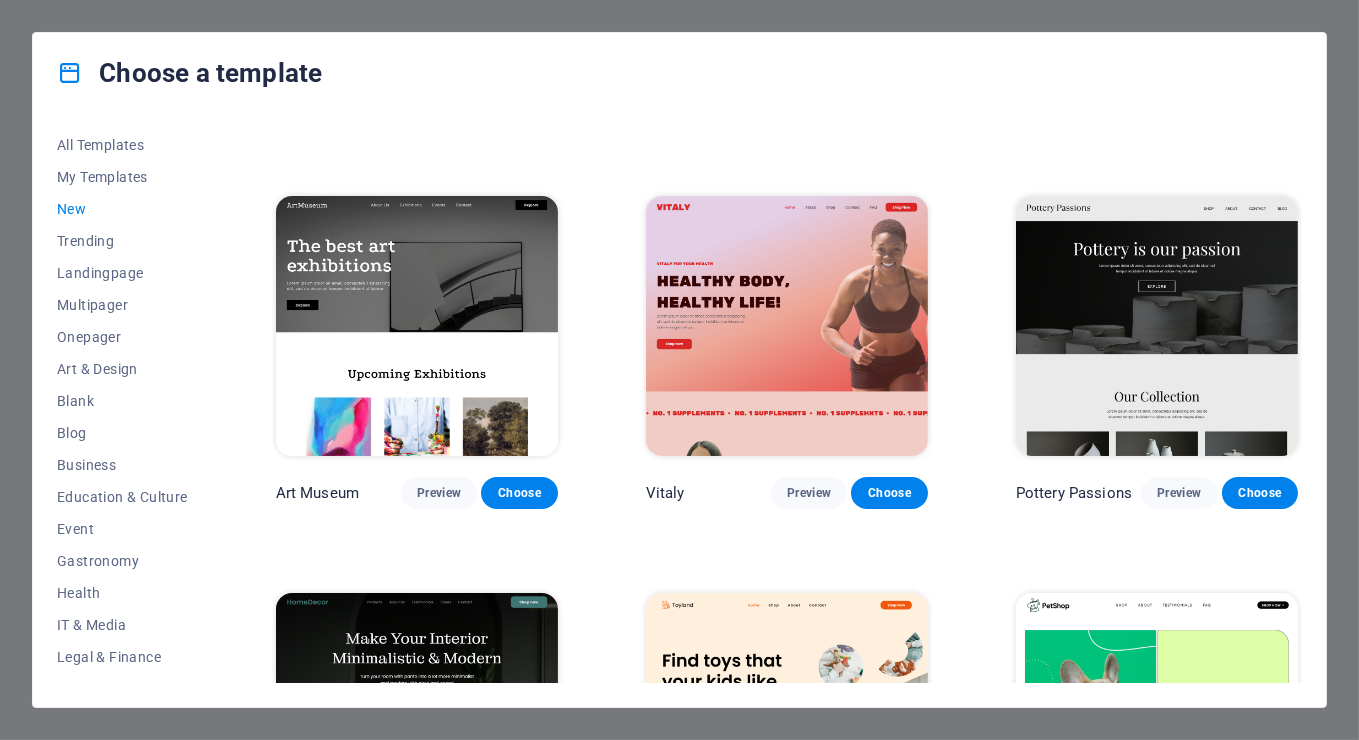 scroll, scrollTop: 0, scrollLeft: 0, axis: both 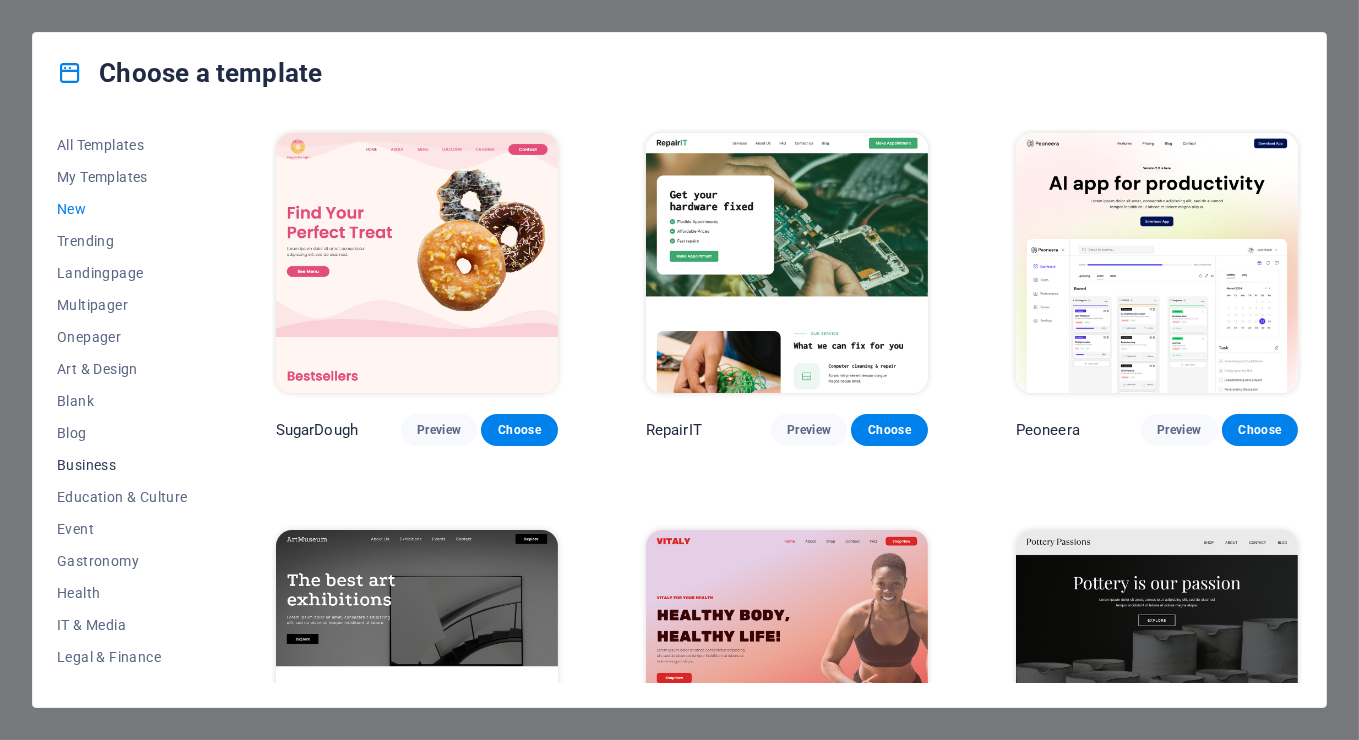 click on "Business" at bounding box center (122, 465) 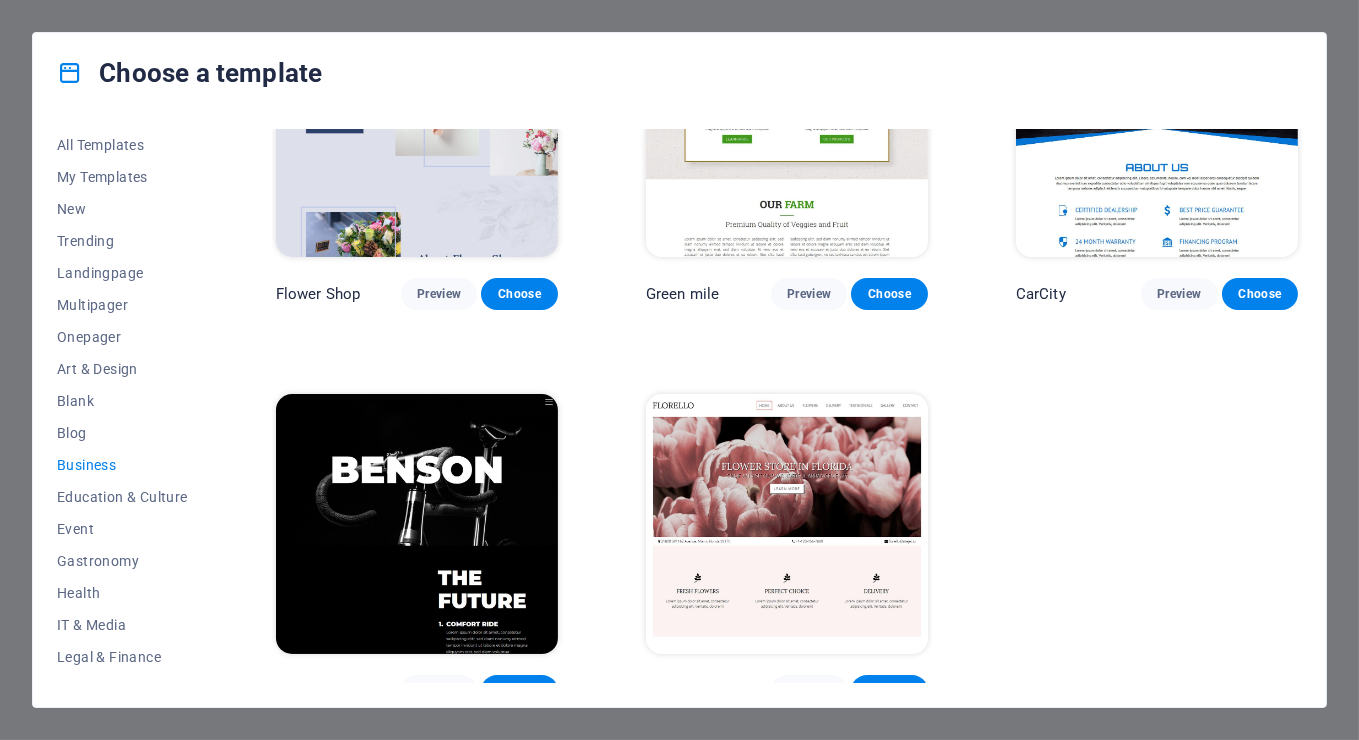 scroll, scrollTop: 549, scrollLeft: 0, axis: vertical 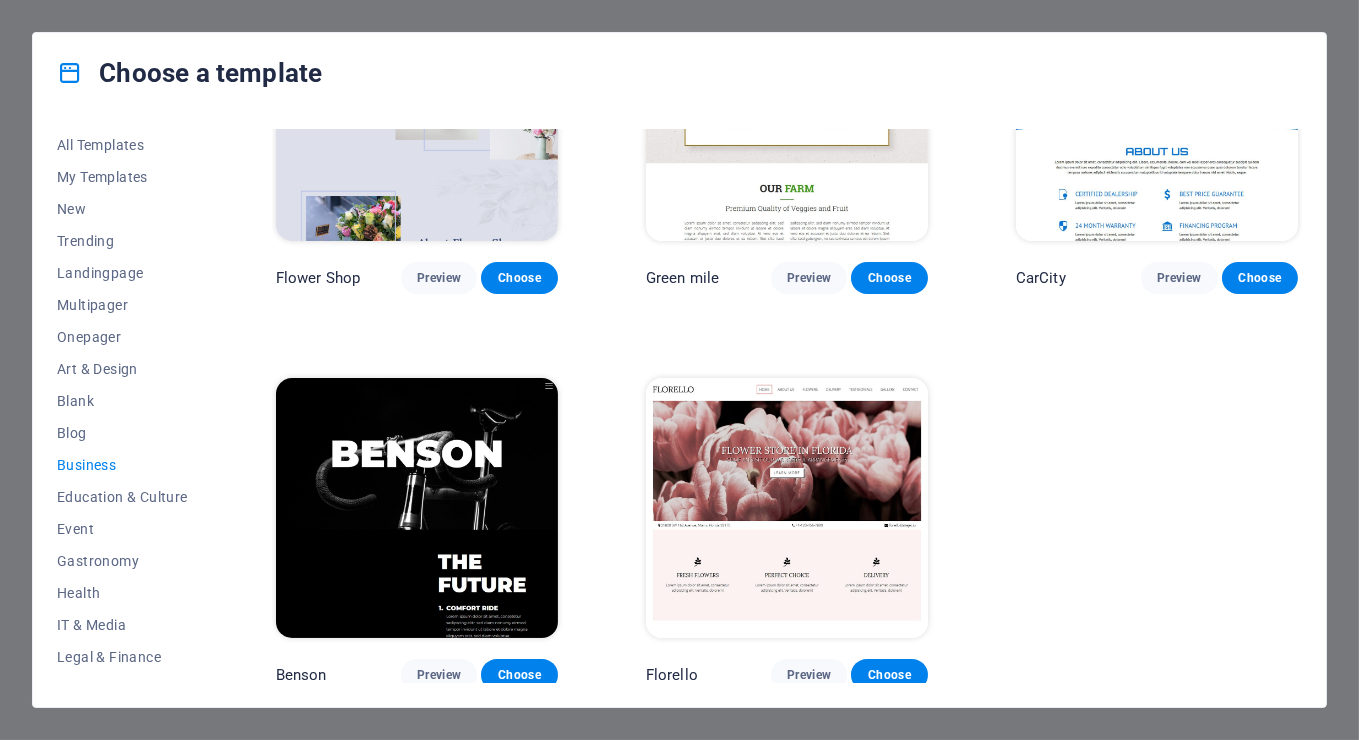 click on "Choose a template All Templates My Templates New Trending Landingpage Multipager Onepager Art & Design Blank Blog Business Education & Culture Event Gastronomy Health IT & Media Legal & Finance Non-Profit Performance Portfolio Services Shop Sports & Beauty Trades Travel Wireframe Pottery Passions Preview Choose Eco-Con Preview Choose Dream Garden Preview Choose Flower Shop Preview Choose Green mile Preview Choose CarCity Preview Choose Benson Preview Choose Florello Preview Choose" at bounding box center [679, 370] 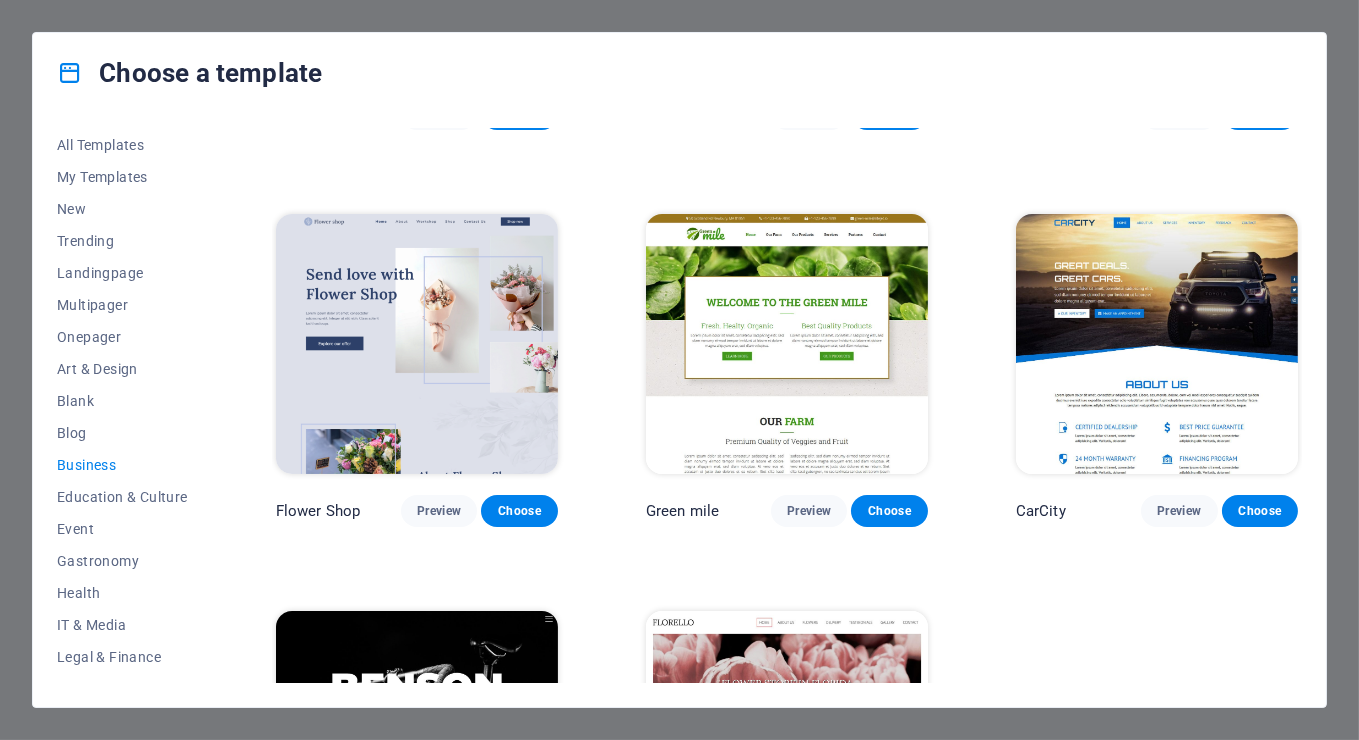 scroll, scrollTop: 549, scrollLeft: 0, axis: vertical 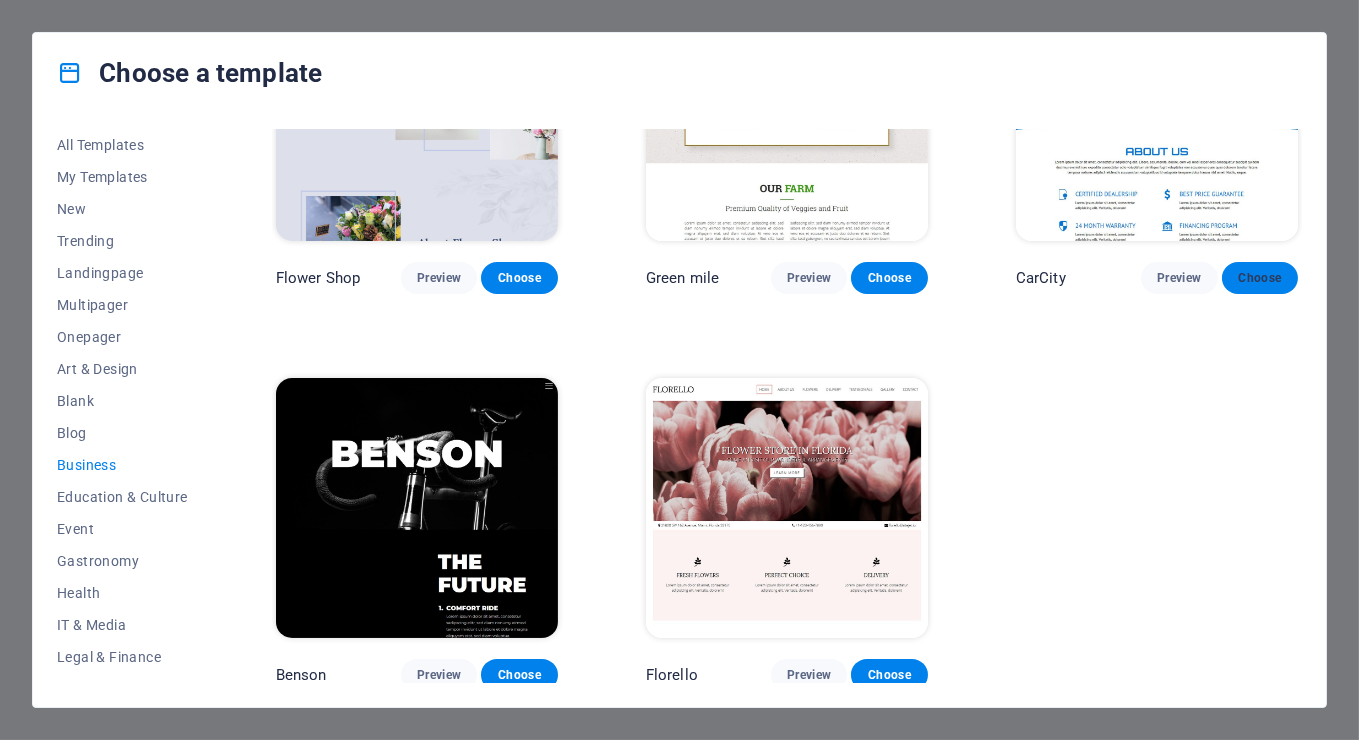 click on "Choose" at bounding box center [1260, 278] 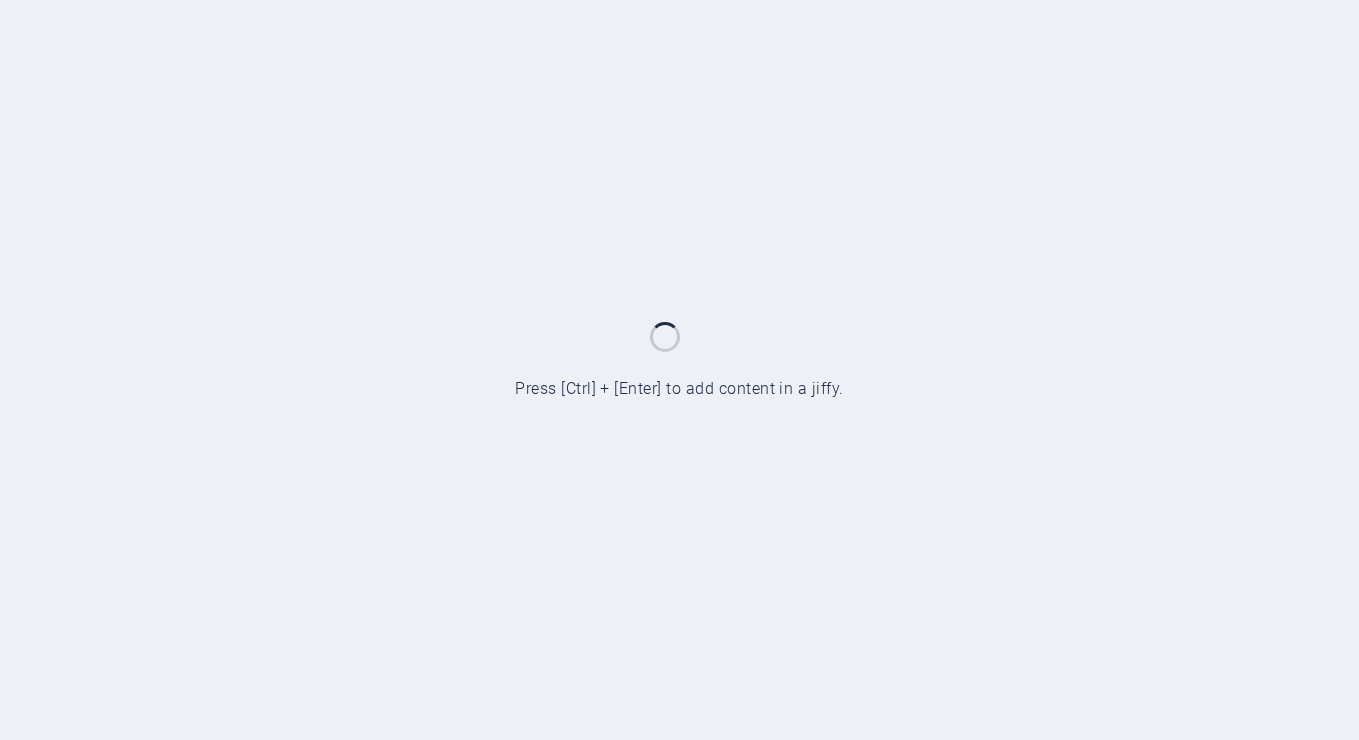 scroll, scrollTop: 0, scrollLeft: 0, axis: both 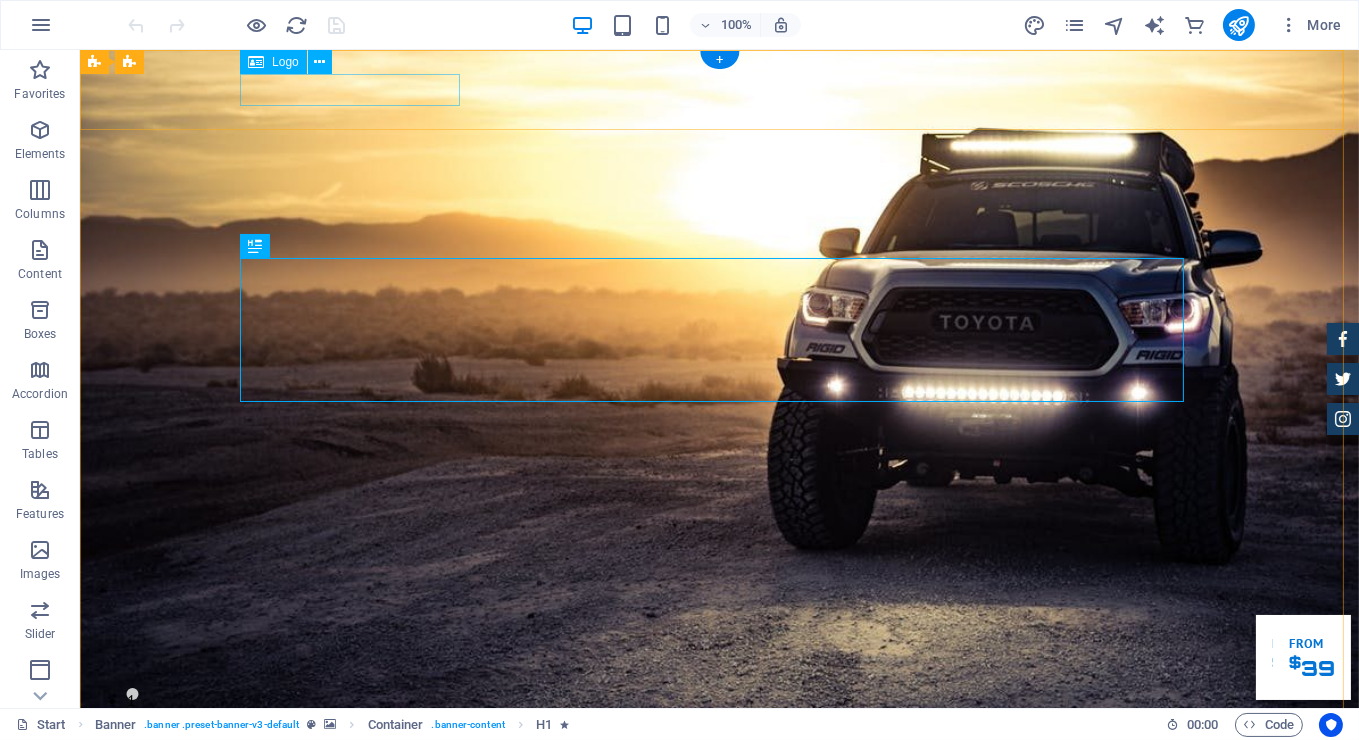 click at bounding box center [720, 755] 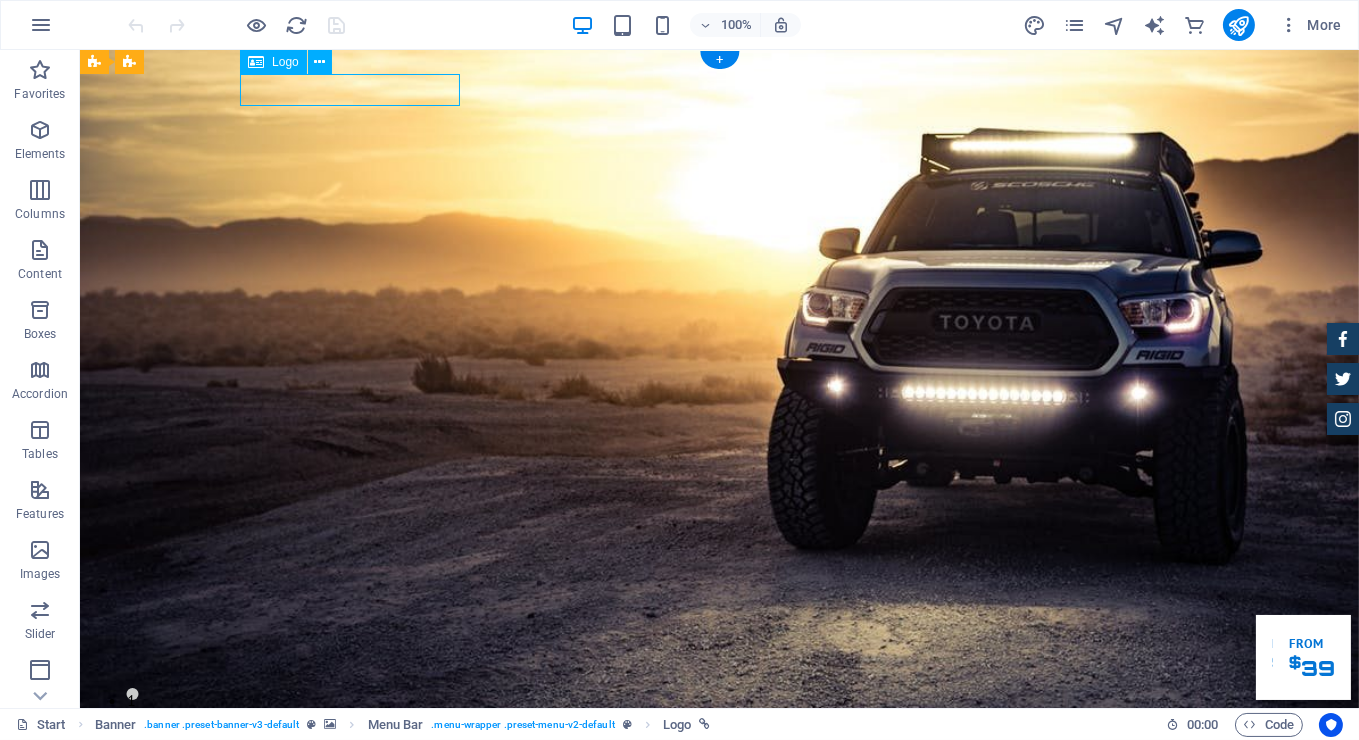 click at bounding box center [720, 755] 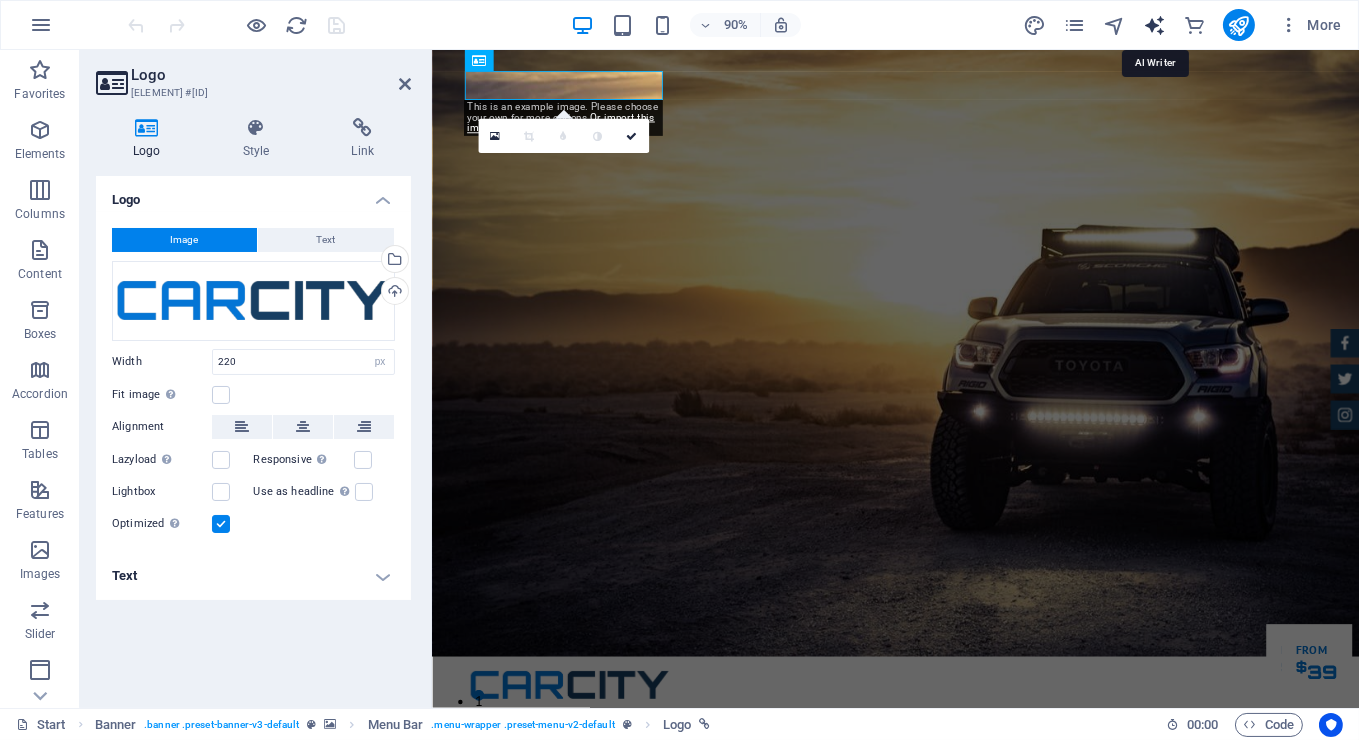 click at bounding box center (1154, 25) 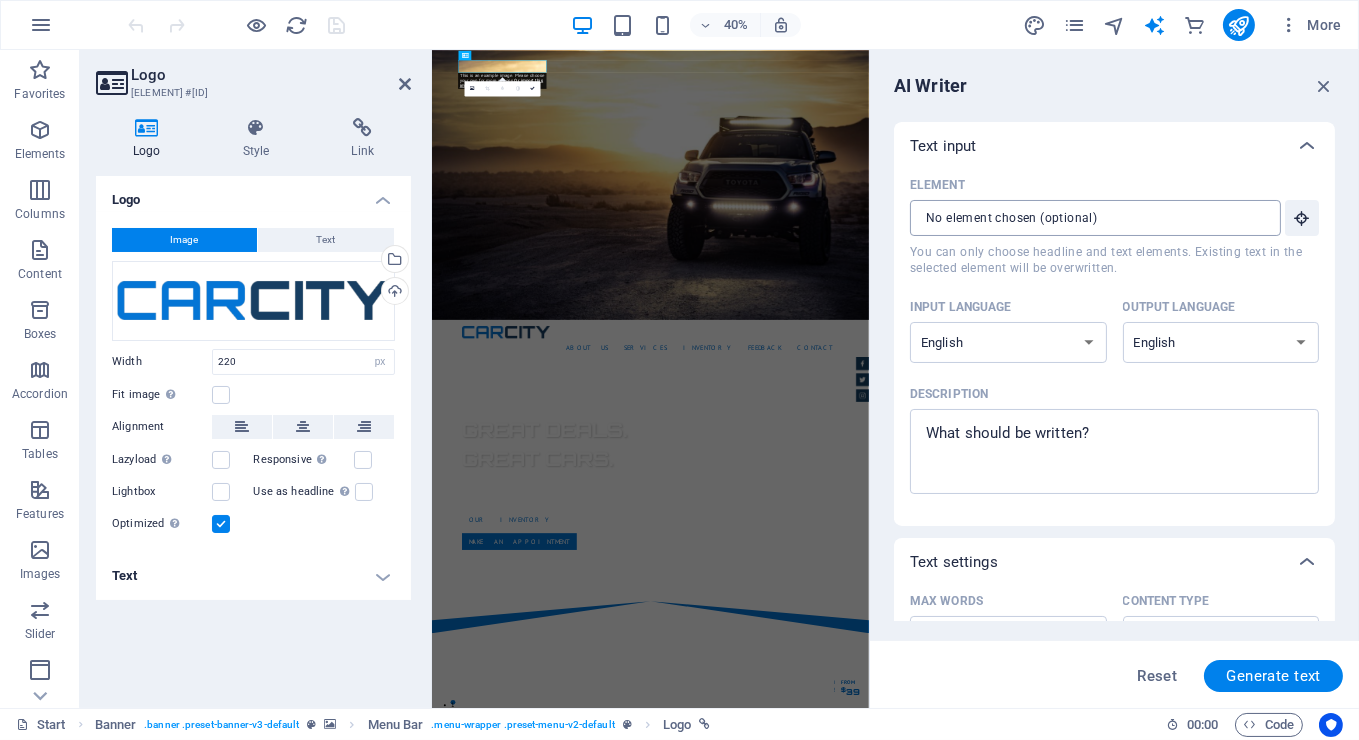 click on "Element ​ You can only choose headline and text elements. Existing text in the selected element will be overwritten." at bounding box center [1088, 218] 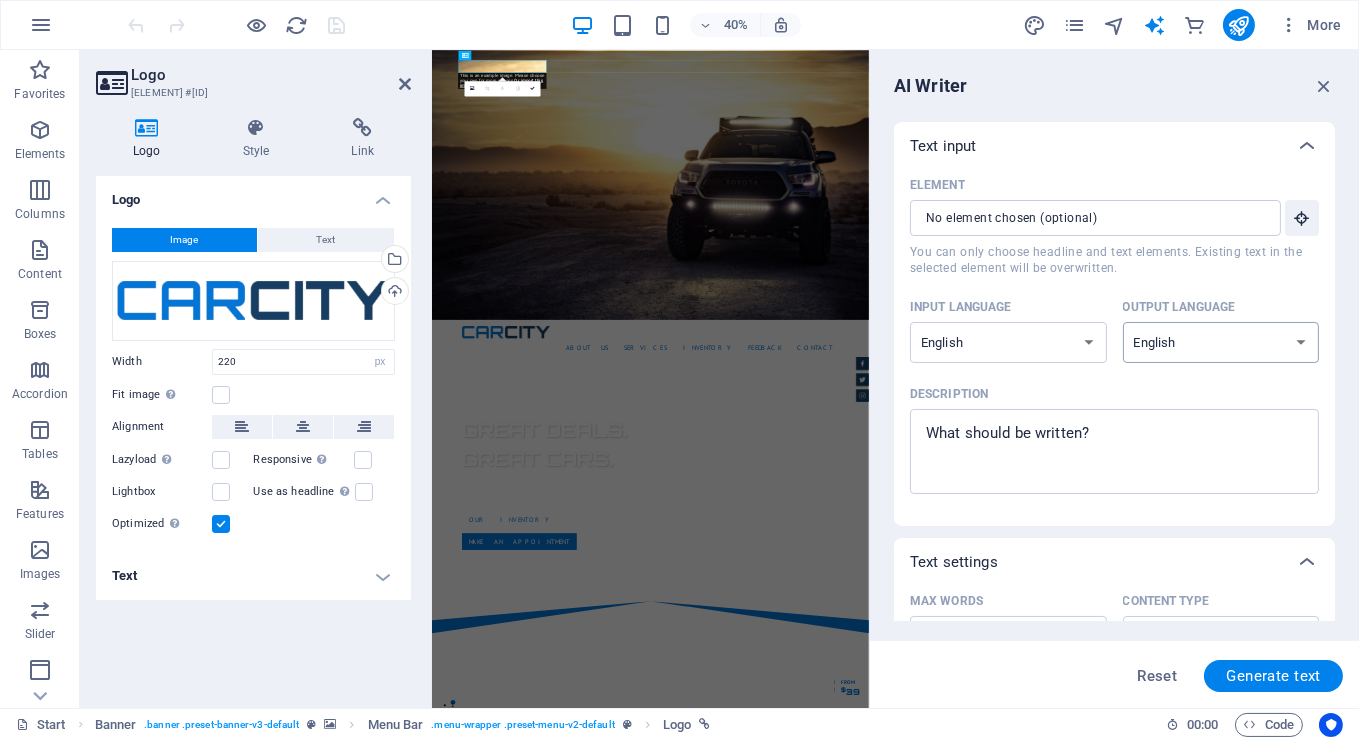 click on "Albanian Arabic Armenian Awadhi Azerbaijani Bashkir Basque Belarusian Bengali Bhojpuri Bosnian Brazilian Portuguese Bulgarian Cantonese (Yue) Catalan Chhattisgarhi Chinese Croatian Czech Danish Dogri Dutch English Estonian Faroese Finnish French Galician Georgian German Greek Gujarati Haryanvi Hindi Hungarian Indonesian Irish Italian Japanese Javanese Kannada Kashmiri Kazakh Konkani Korean Kyrgyz Latvian Lithuanian Macedonian Maithili Malay Maltese Mandarin Mandarin Chinese Marathi Marwari Min Nan Moldovan Mongolian Montenegrin Nepali Norwegian Oriya Pashto Persian (Farsi) Polish Portuguese Punjabi Rajasthani Romanian Russian Sanskrit Santali Serbian Sindhi Sinhala Slovak Slovene Slovenian Spanish Ukrainian Urdu Uzbek Vietnamese Welsh Wu" at bounding box center [1221, 342] 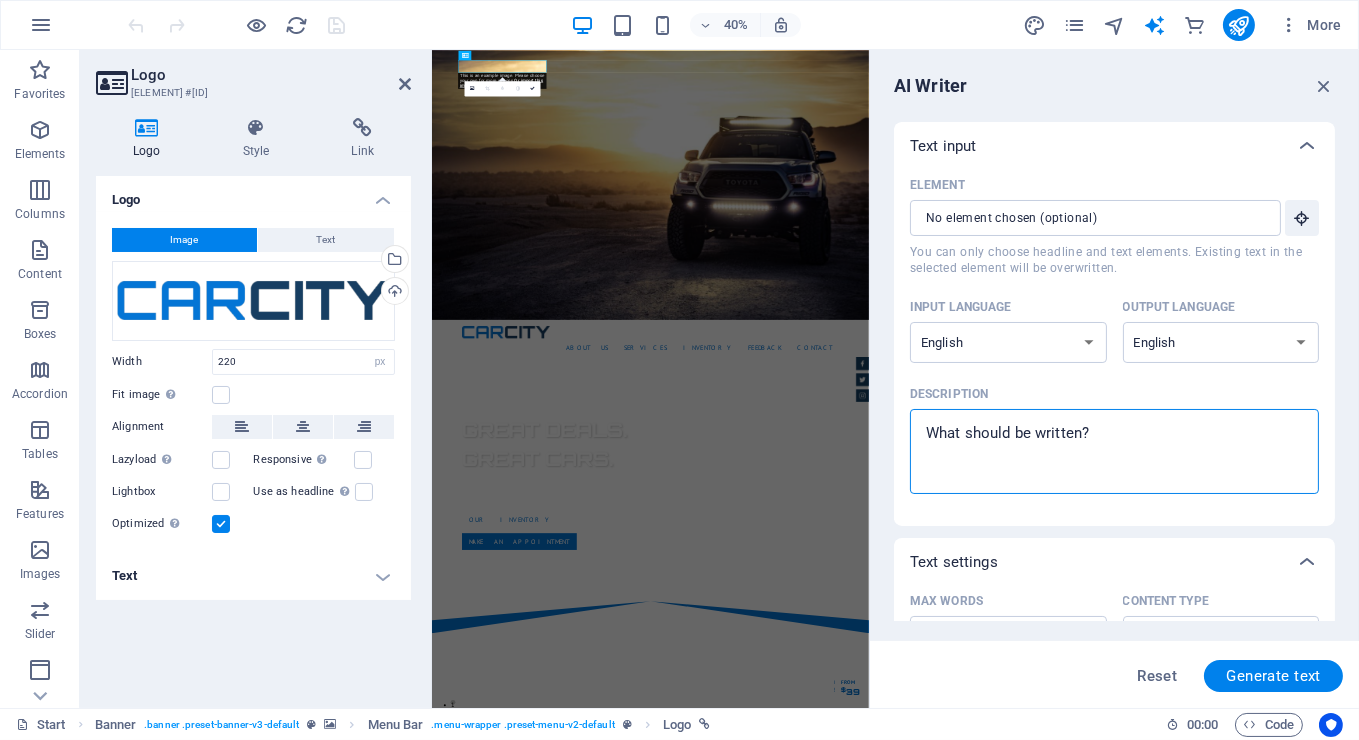 click on "Description x ​" at bounding box center (1114, 451) 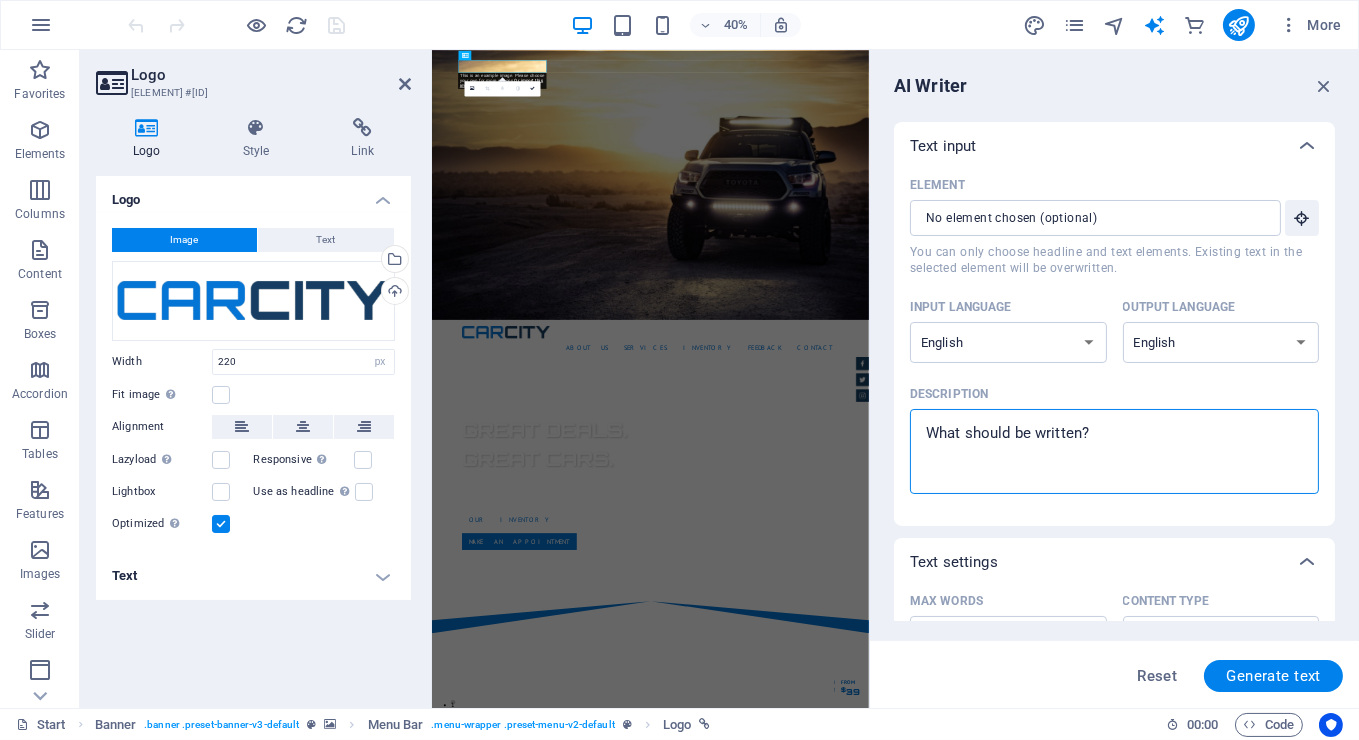 scroll, scrollTop: 415, scrollLeft: 0, axis: vertical 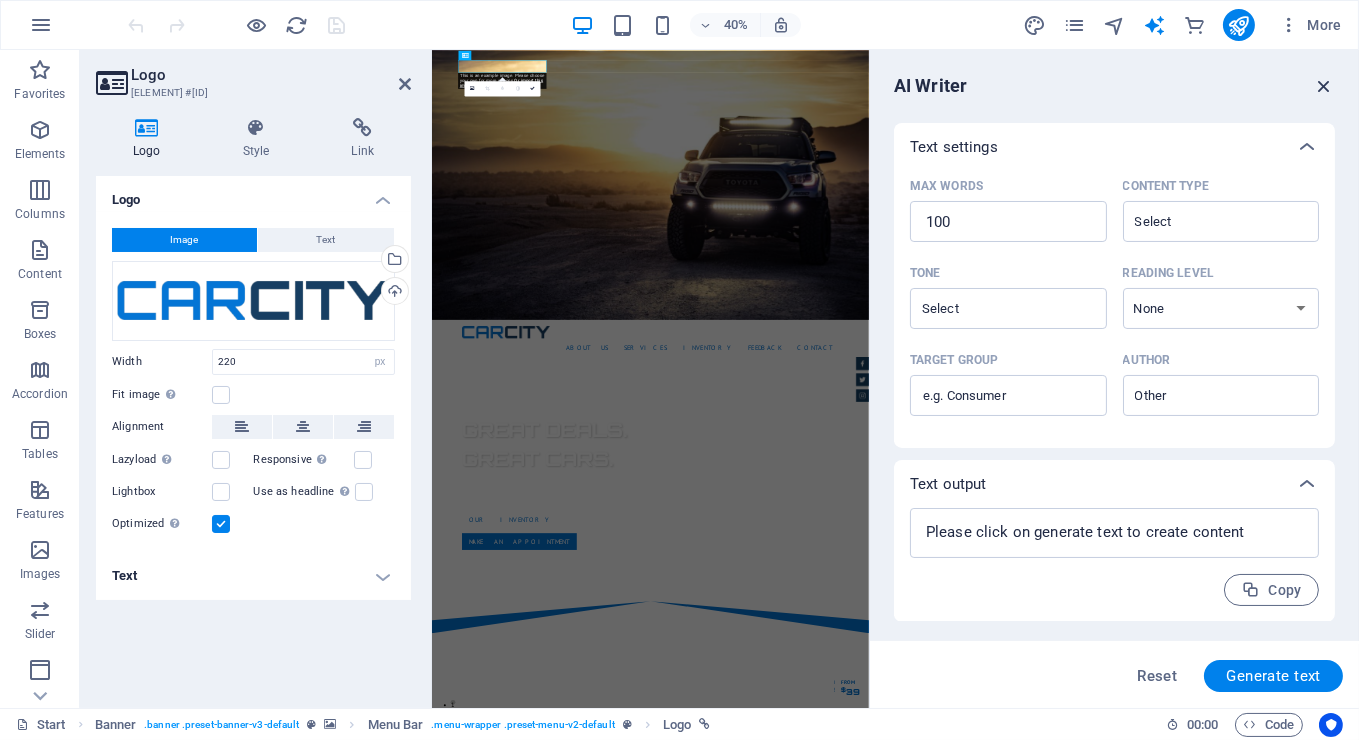 type on "x" 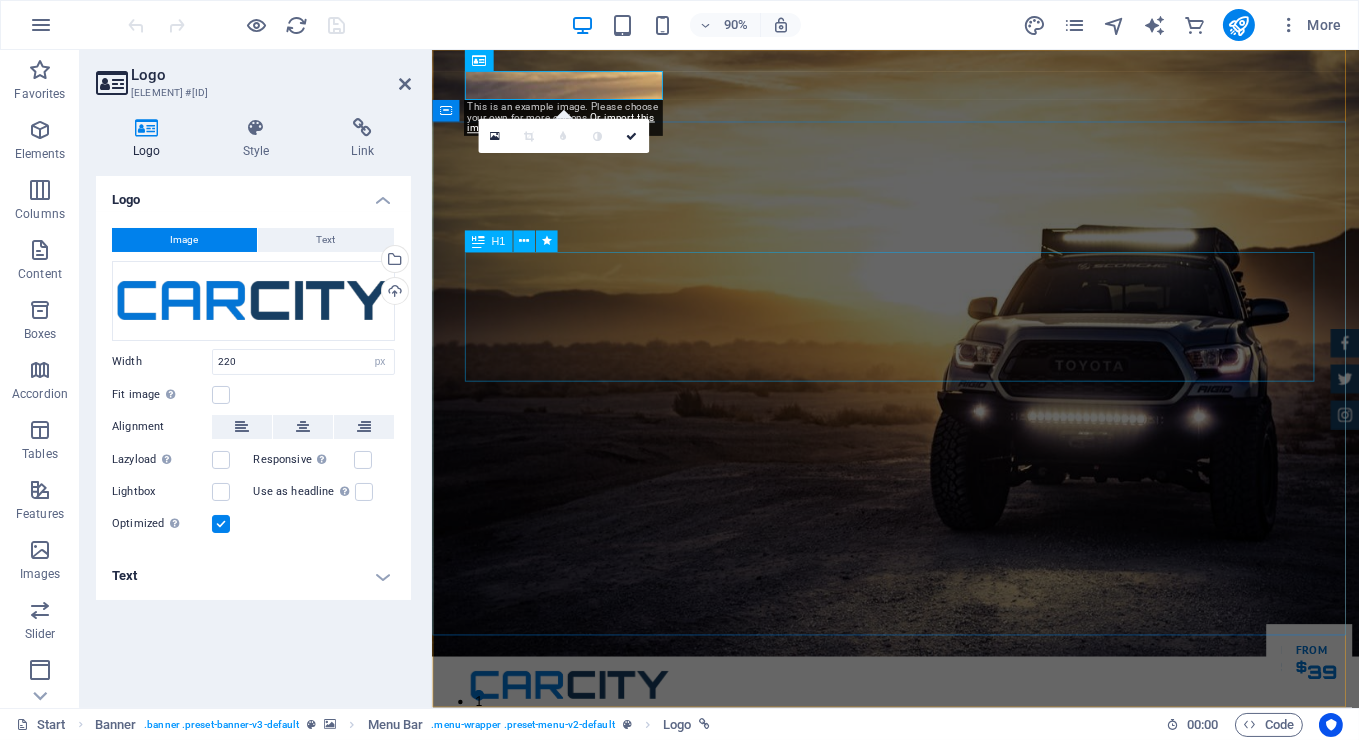 click on "GReat Deals. Great Cars." at bounding box center [946, 1035] 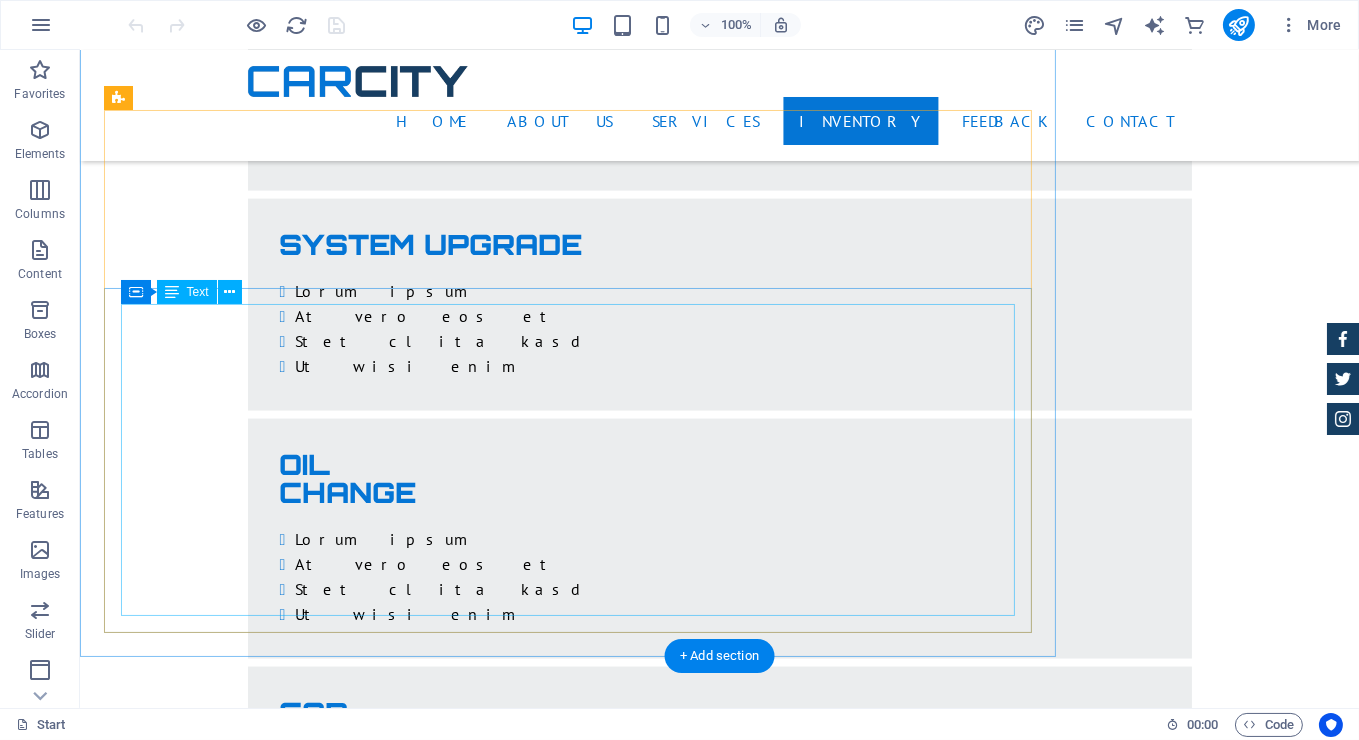 scroll, scrollTop: 3900, scrollLeft: 0, axis: vertical 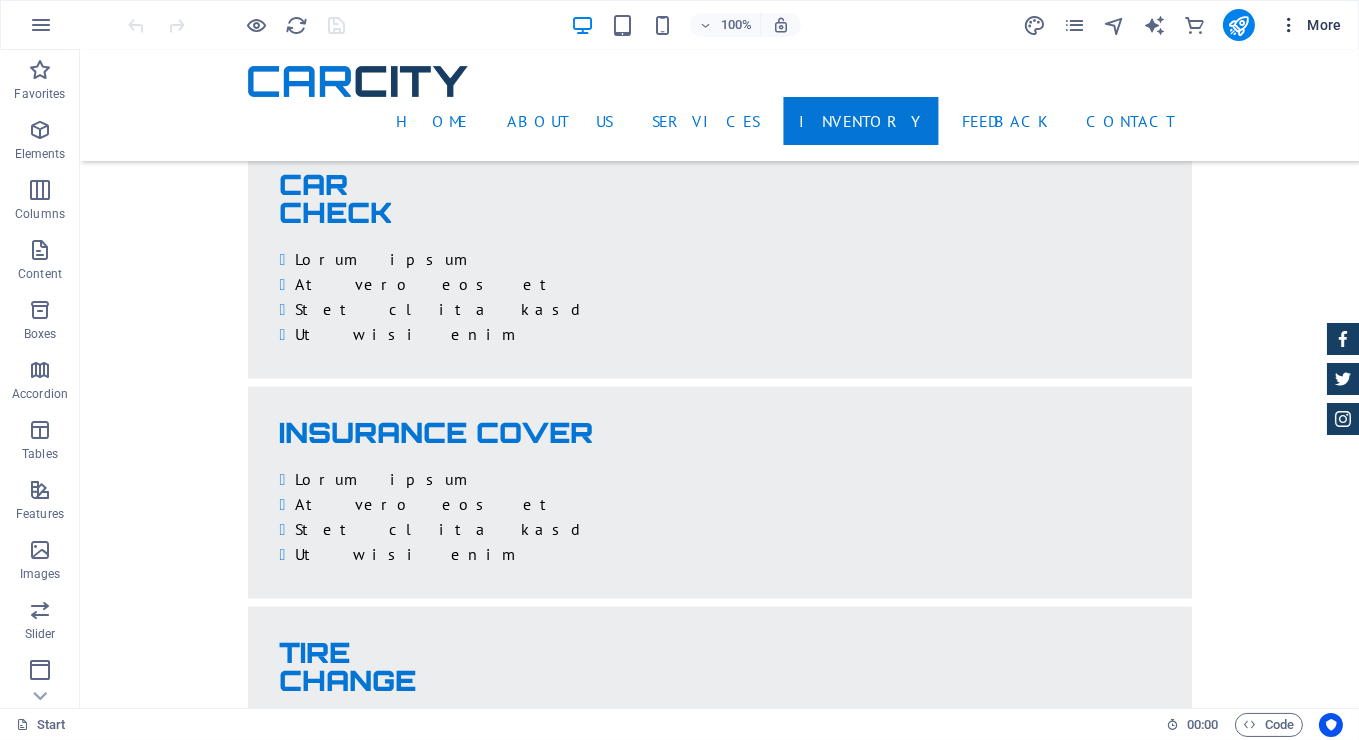 click at bounding box center [1289, 25] 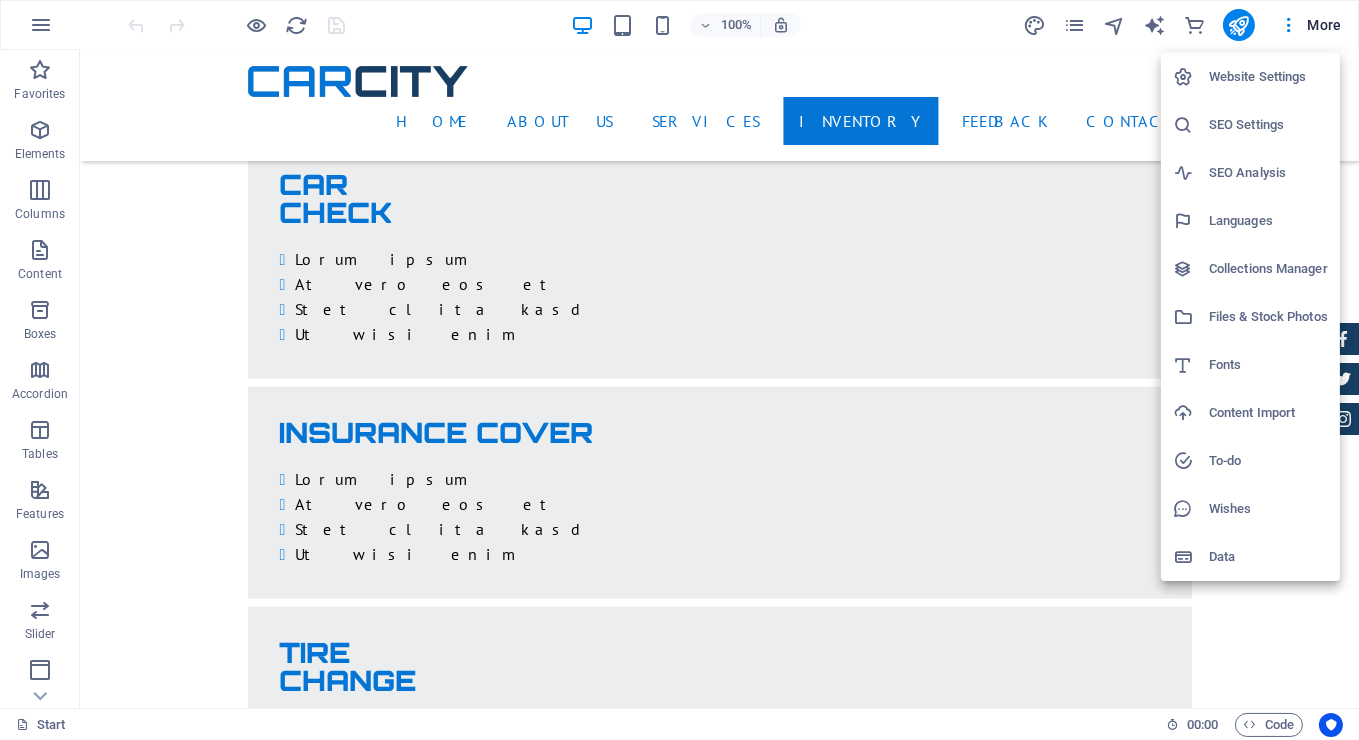 click on "SEO Settings" at bounding box center (1268, 125) 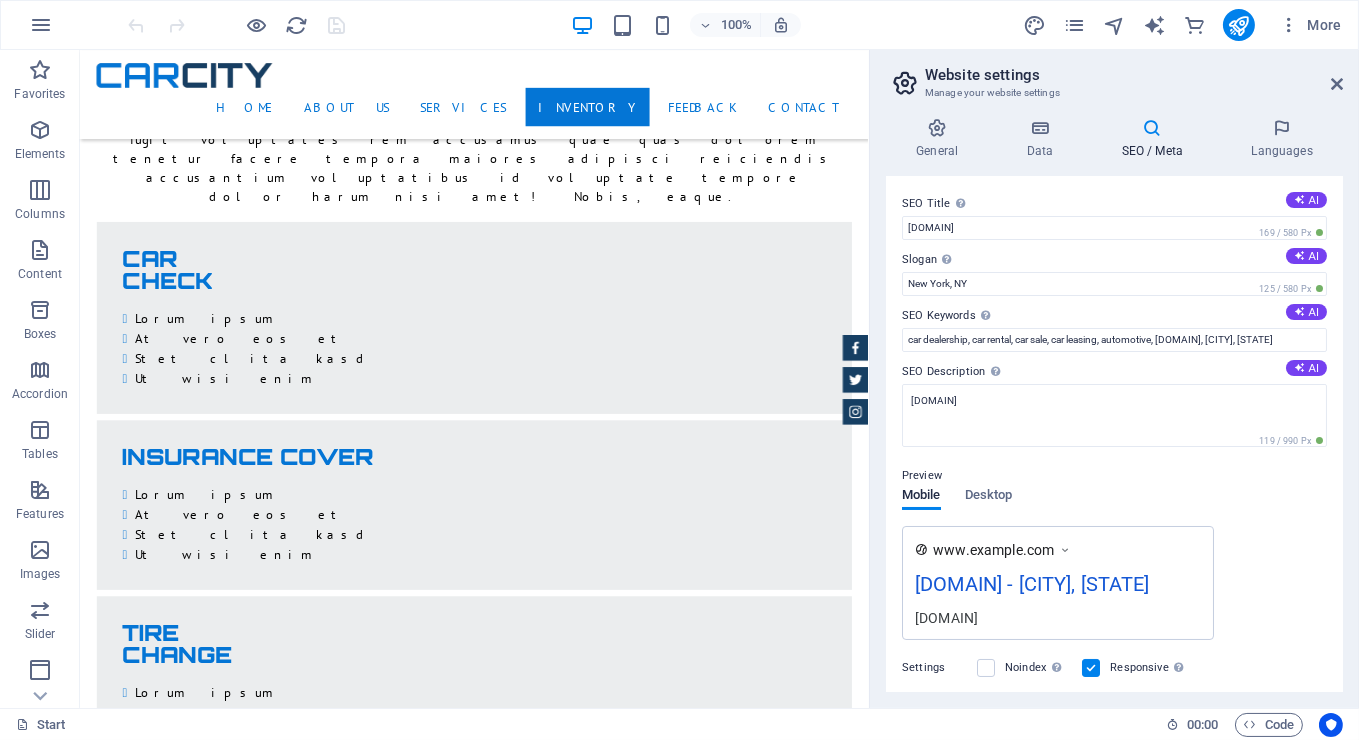scroll, scrollTop: 4023, scrollLeft: 0, axis: vertical 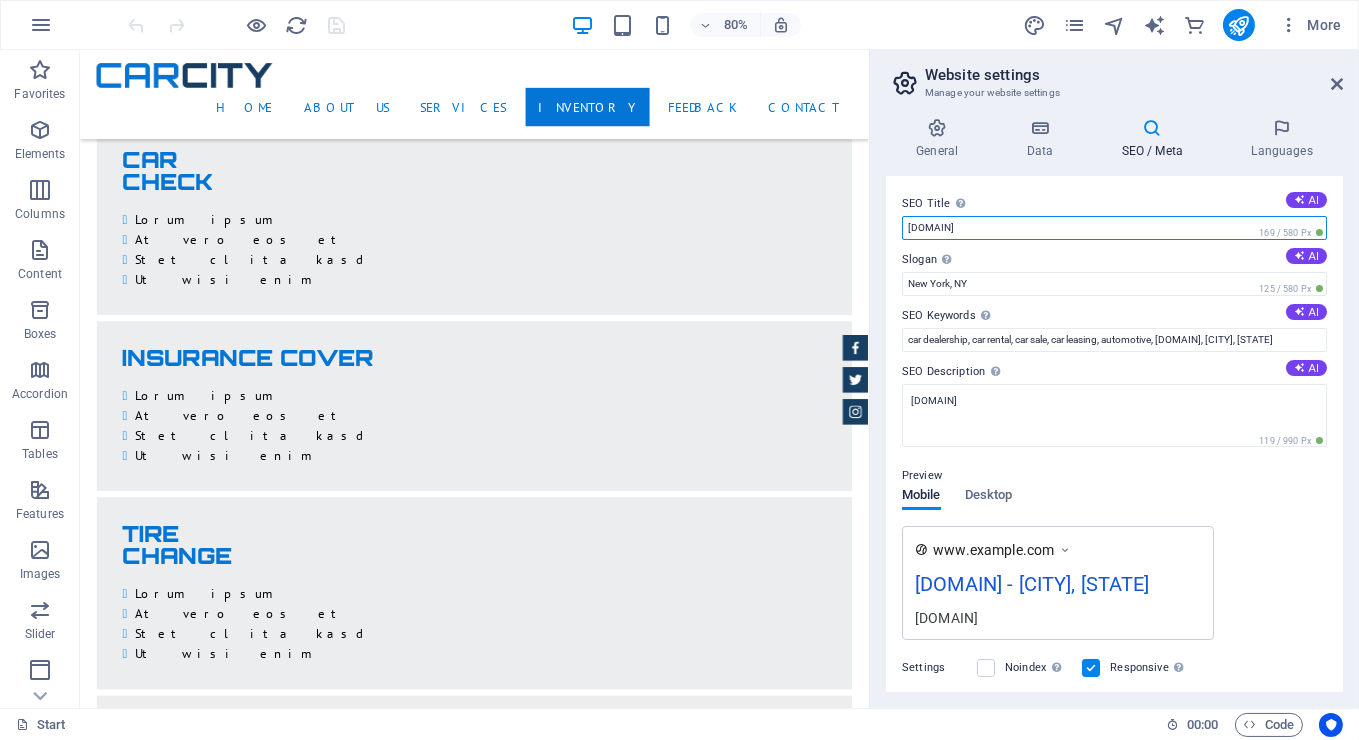 drag, startPoint x: 1033, startPoint y: 231, endPoint x: 972, endPoint y: 235, distance: 61.13101 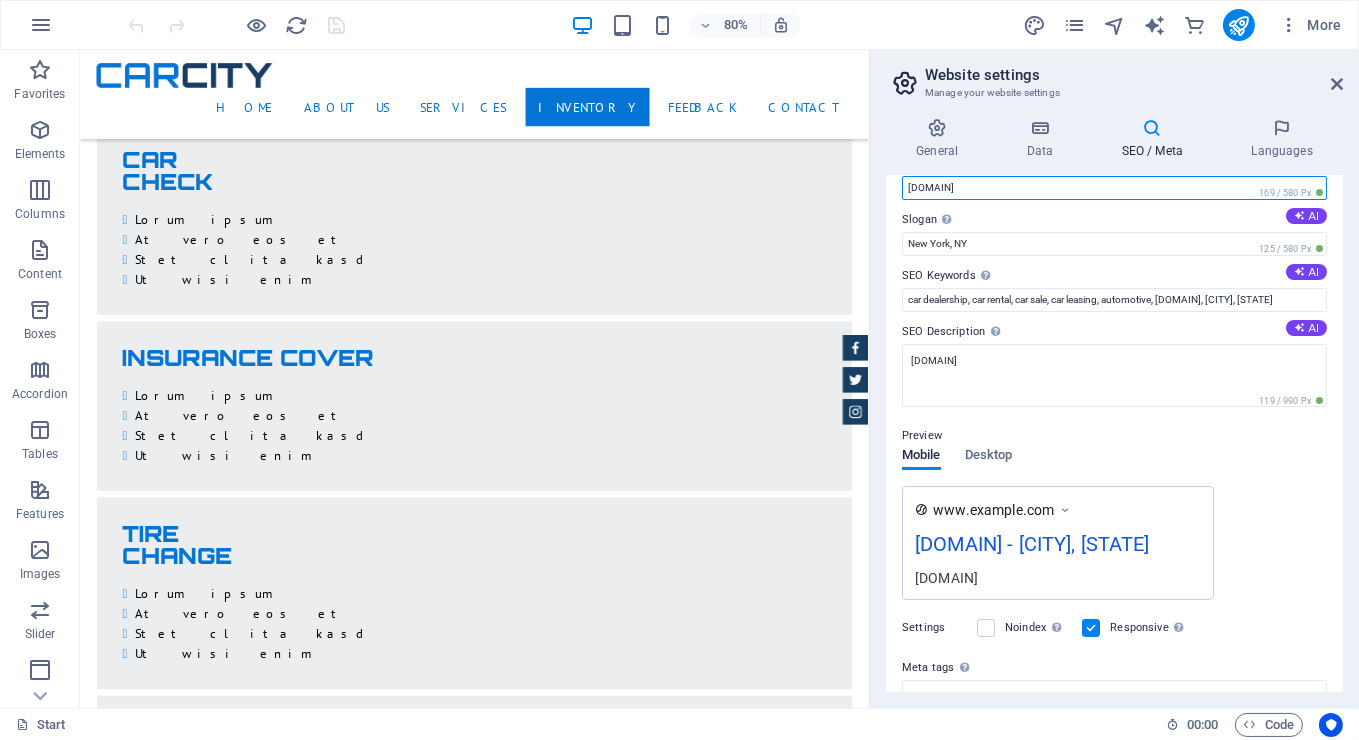 scroll, scrollTop: 0, scrollLeft: 0, axis: both 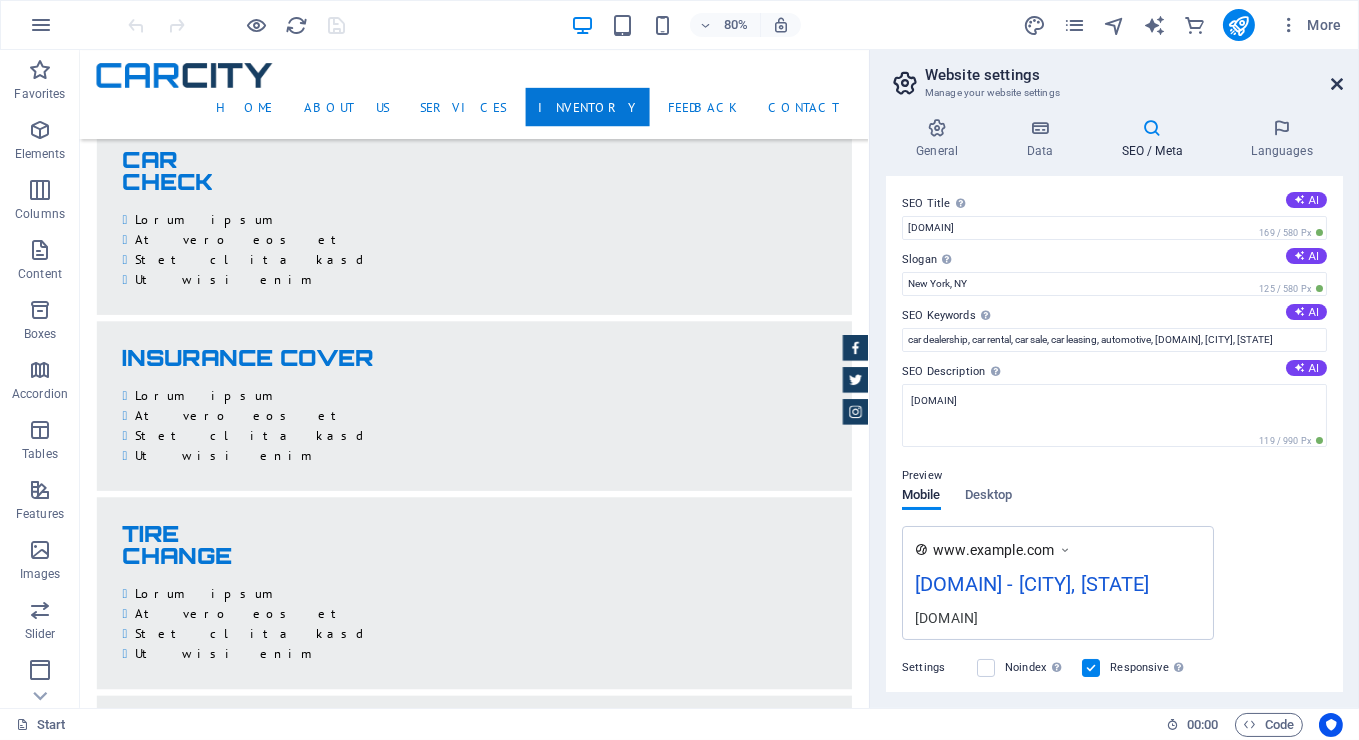 drag, startPoint x: 1342, startPoint y: 79, endPoint x: 1257, endPoint y: 12, distance: 108.23123 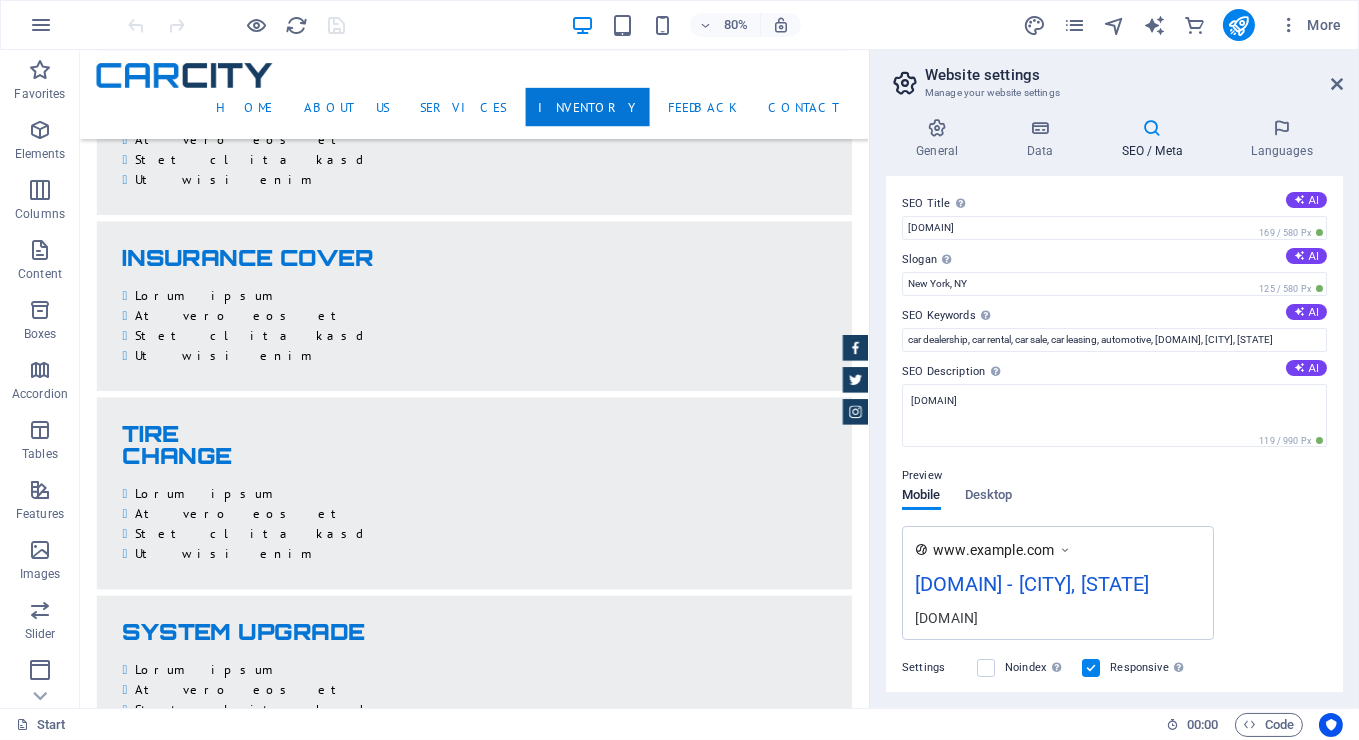scroll, scrollTop: 3900, scrollLeft: 0, axis: vertical 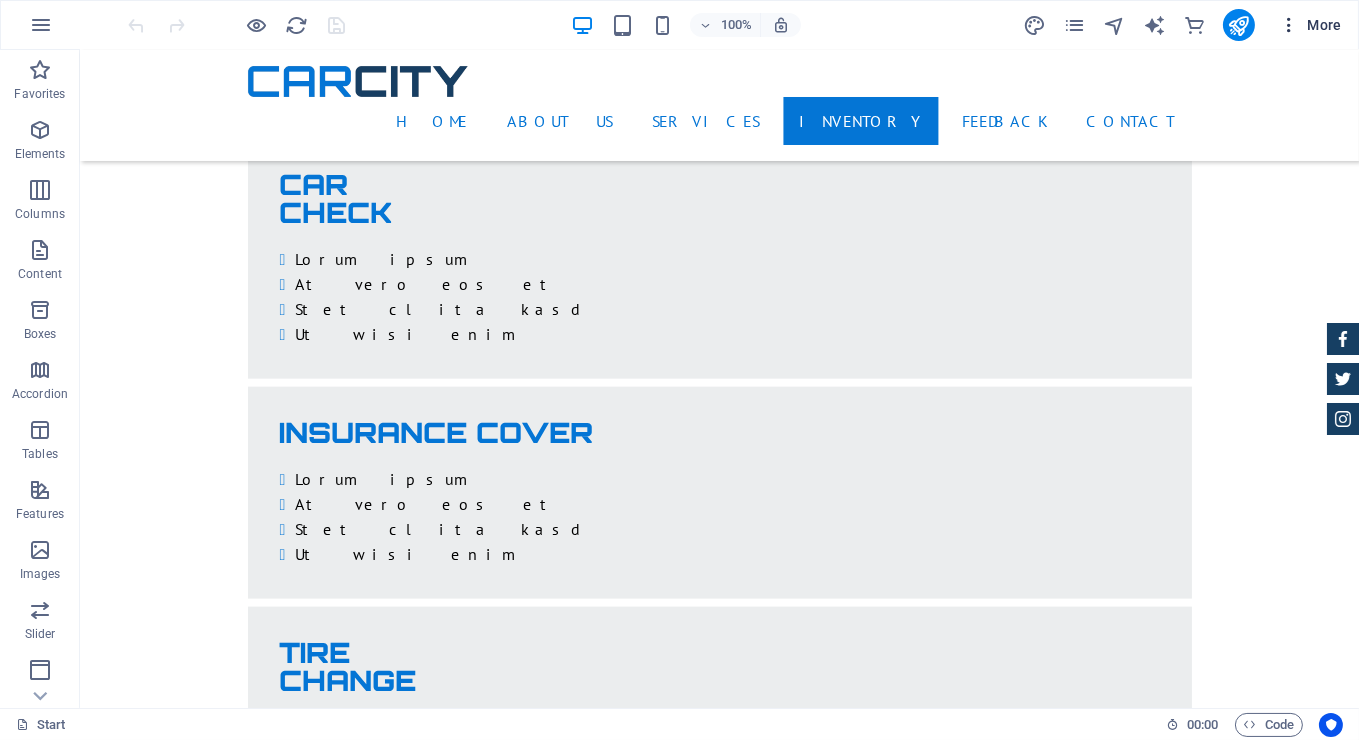 click at bounding box center (1289, 25) 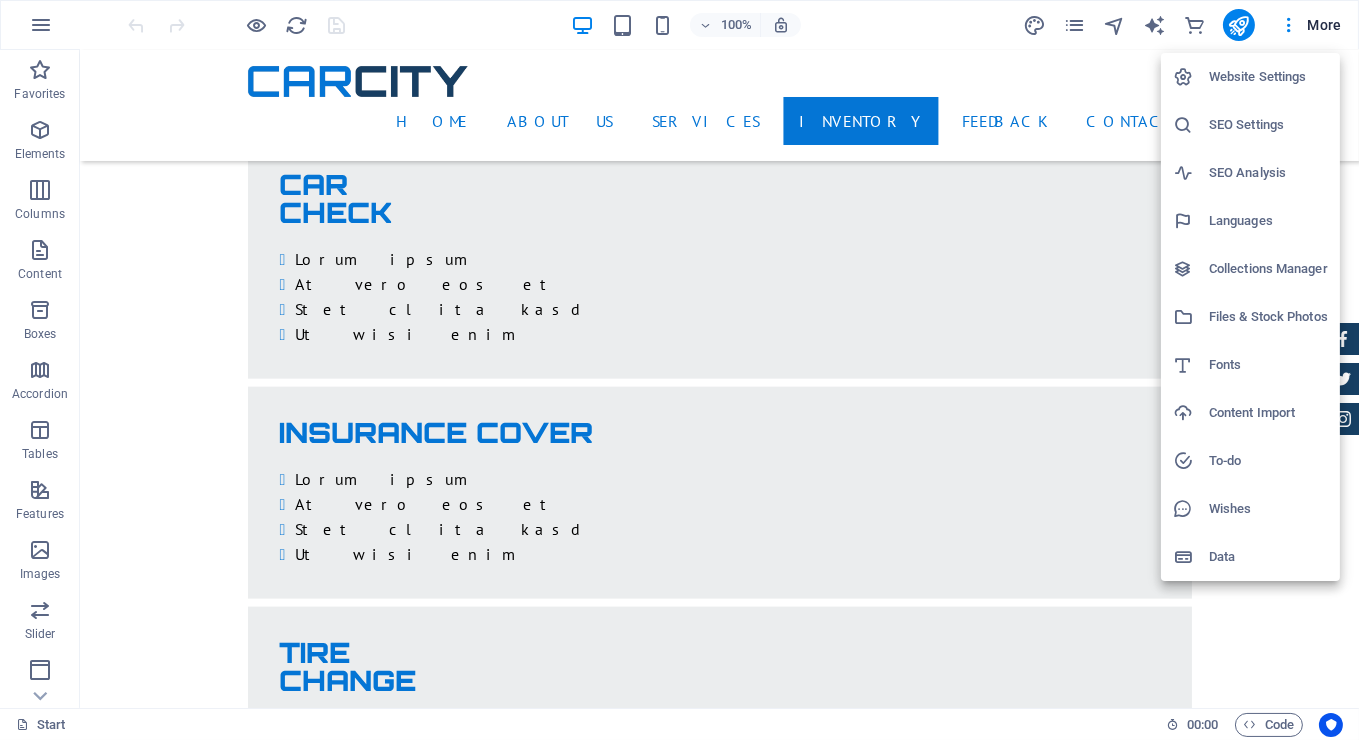 click at bounding box center (679, 370) 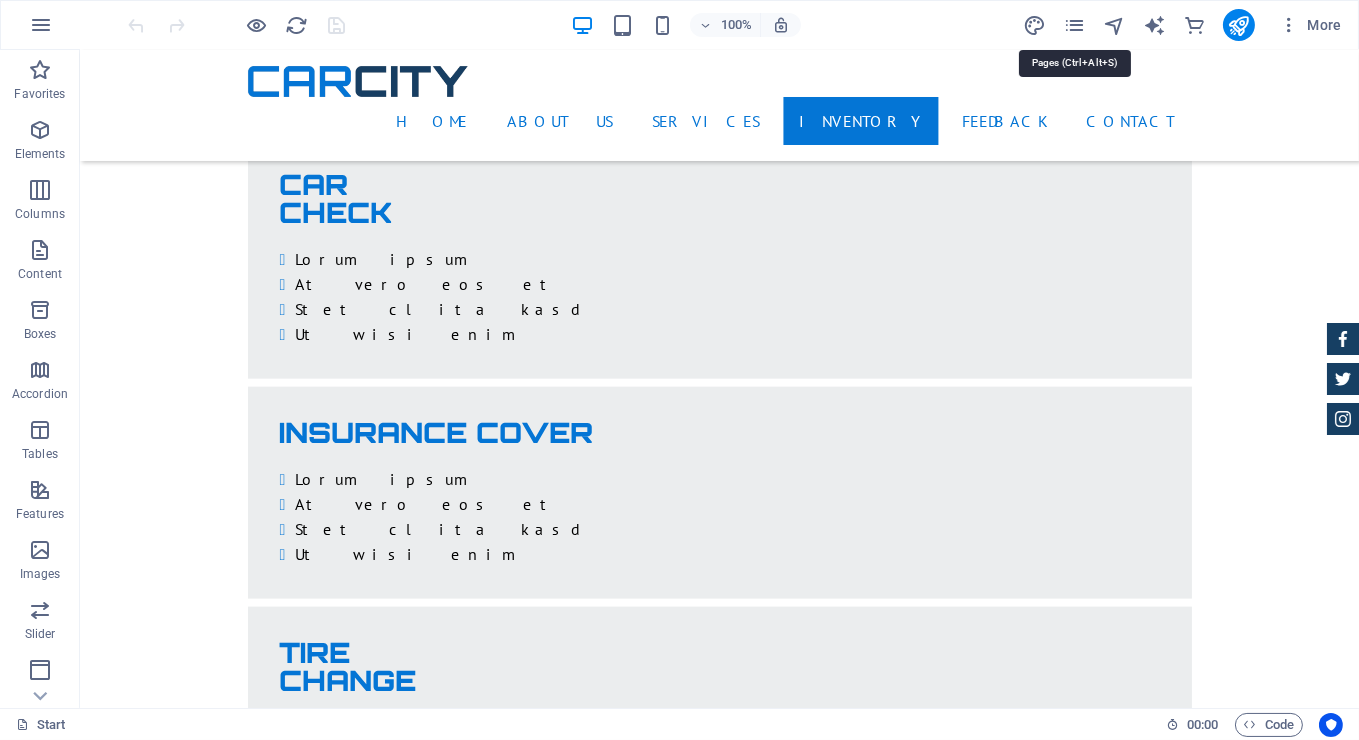 click at bounding box center [1074, 25] 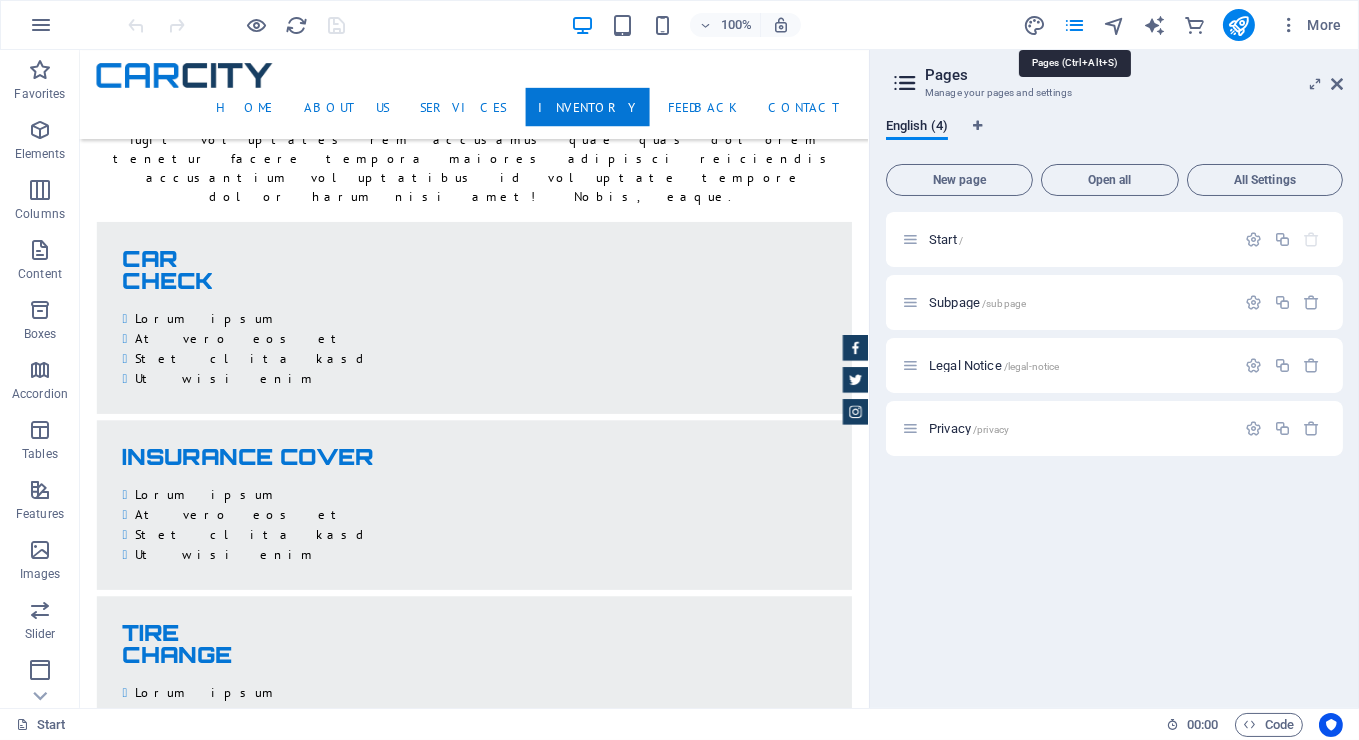 click at bounding box center (1074, 25) 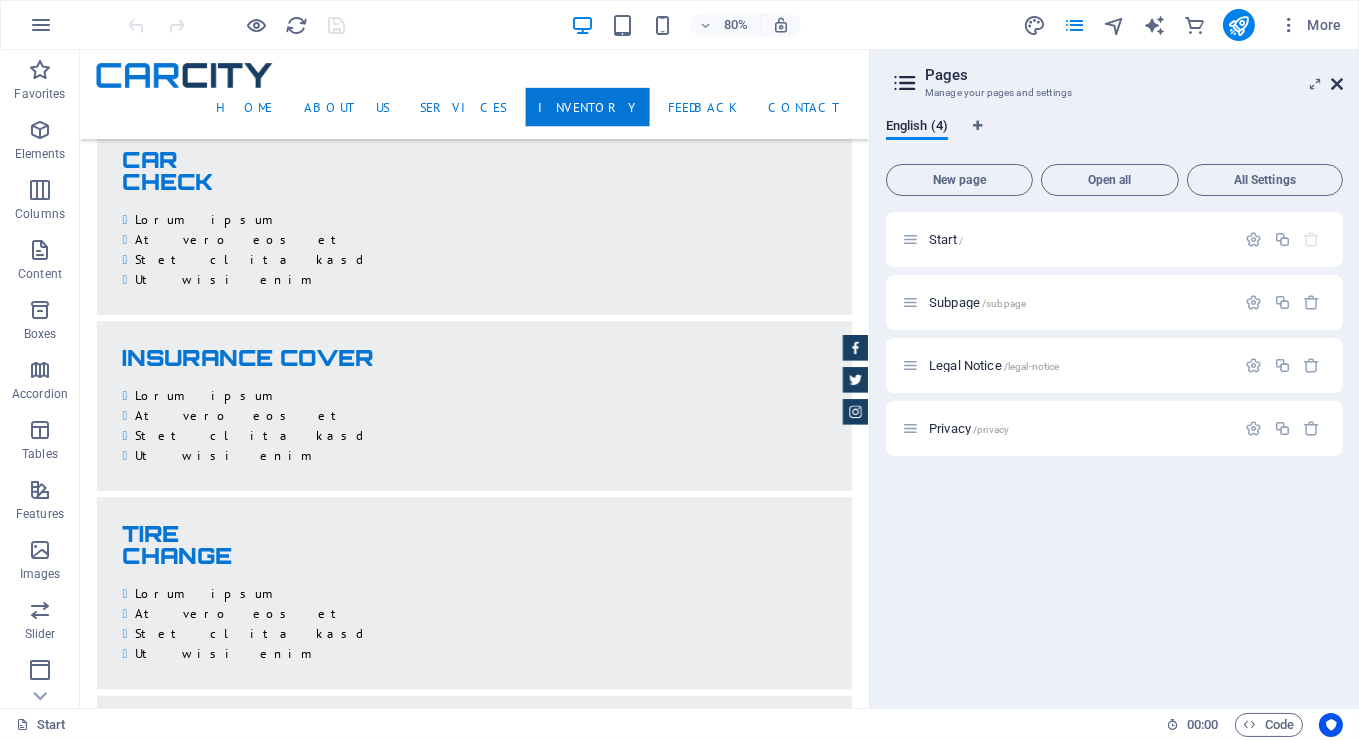 click at bounding box center (1337, 84) 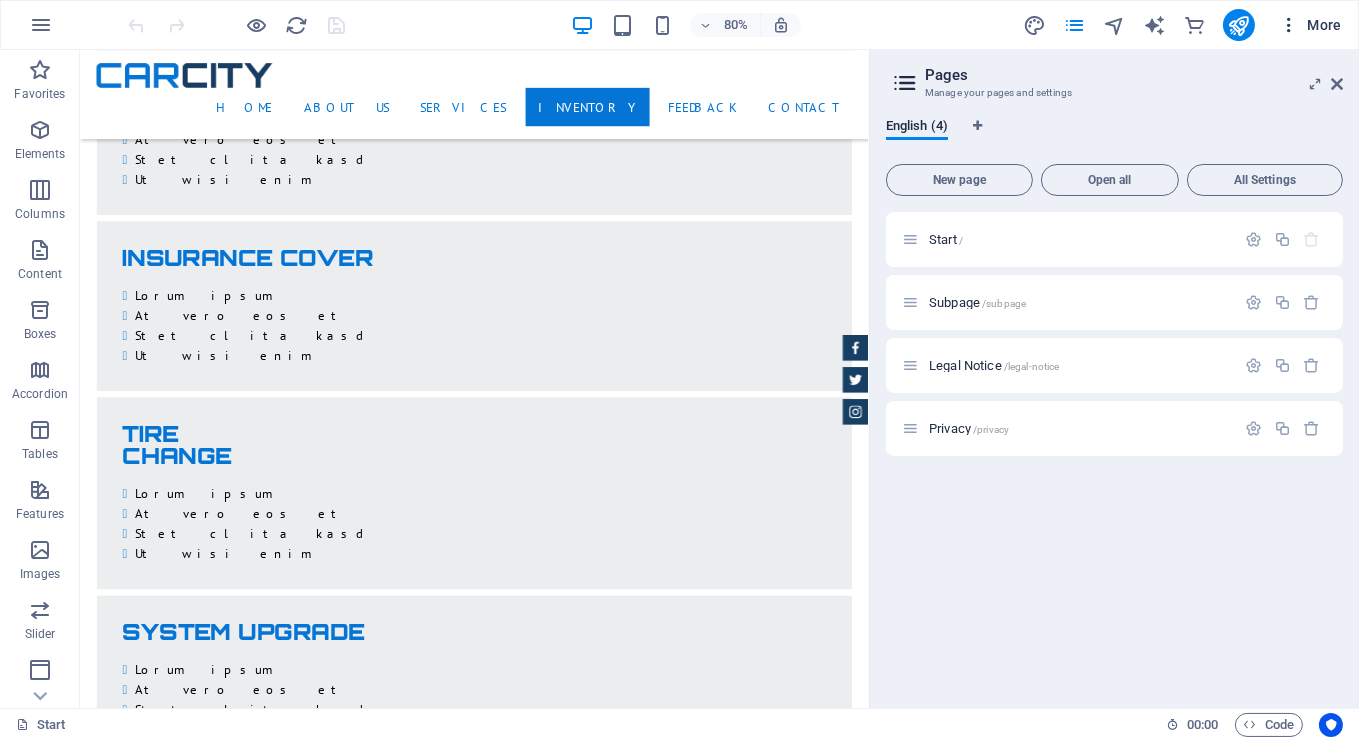 scroll, scrollTop: 3900, scrollLeft: 0, axis: vertical 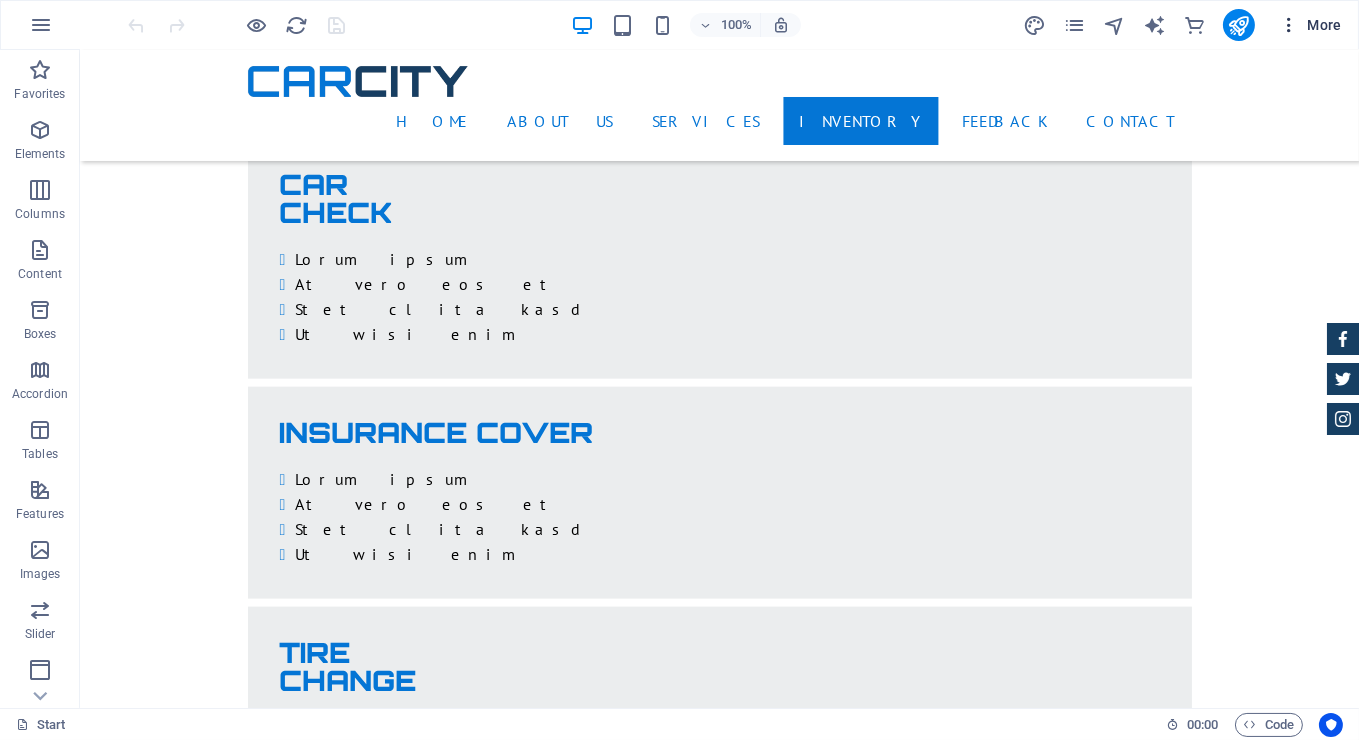 click at bounding box center [1289, 25] 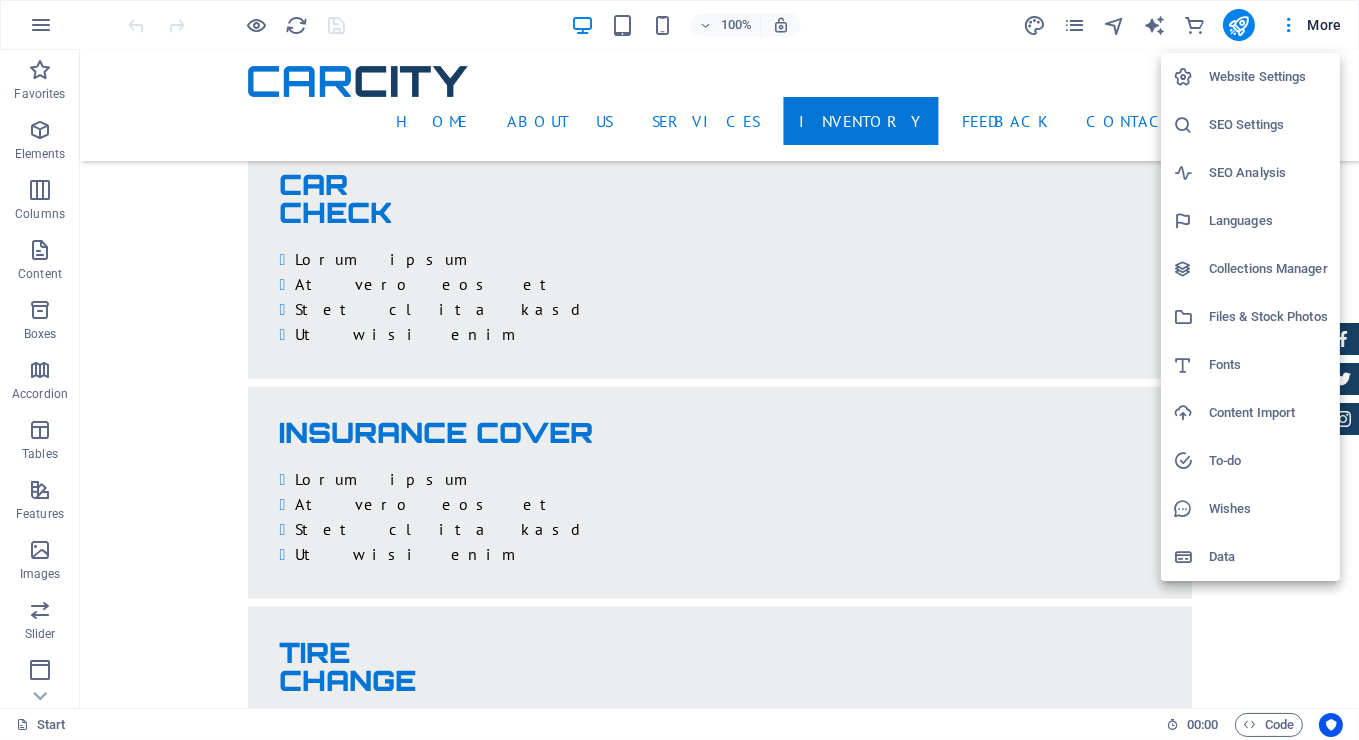 click at bounding box center (679, 370) 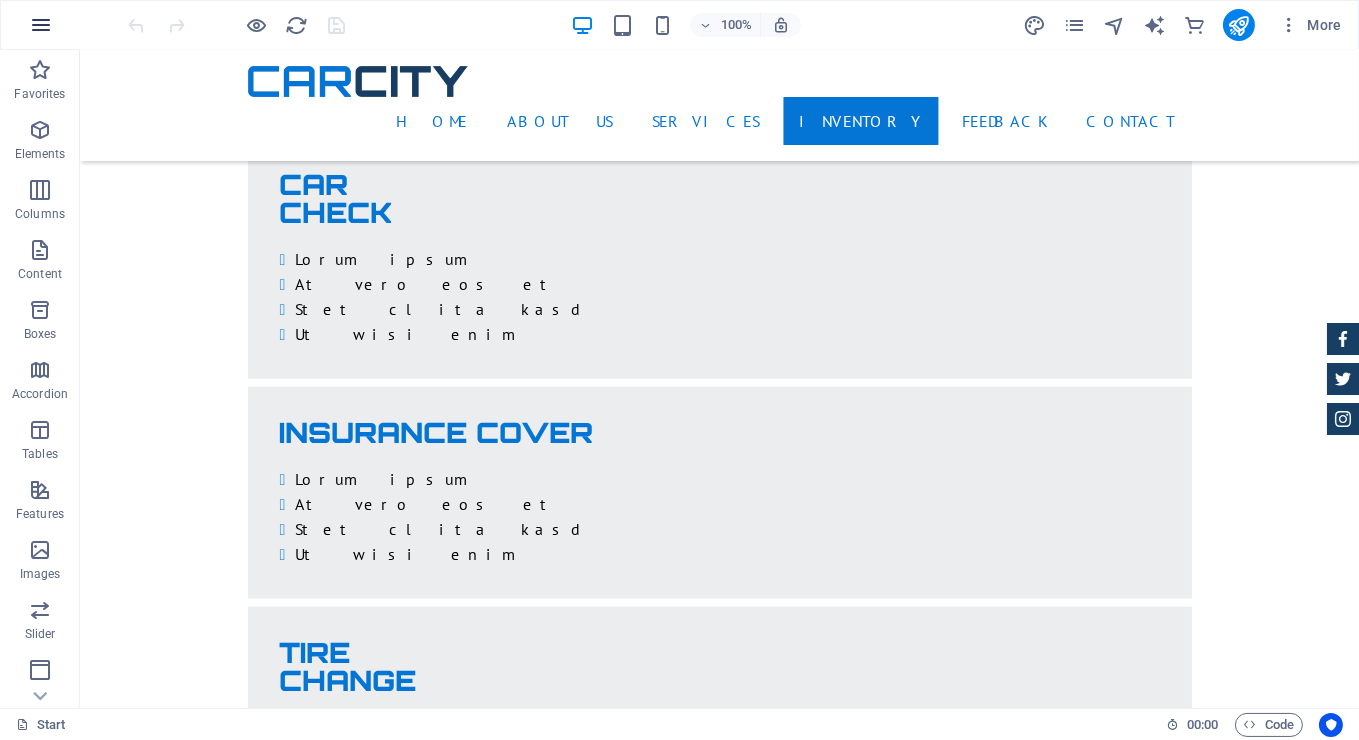 click at bounding box center (41, 25) 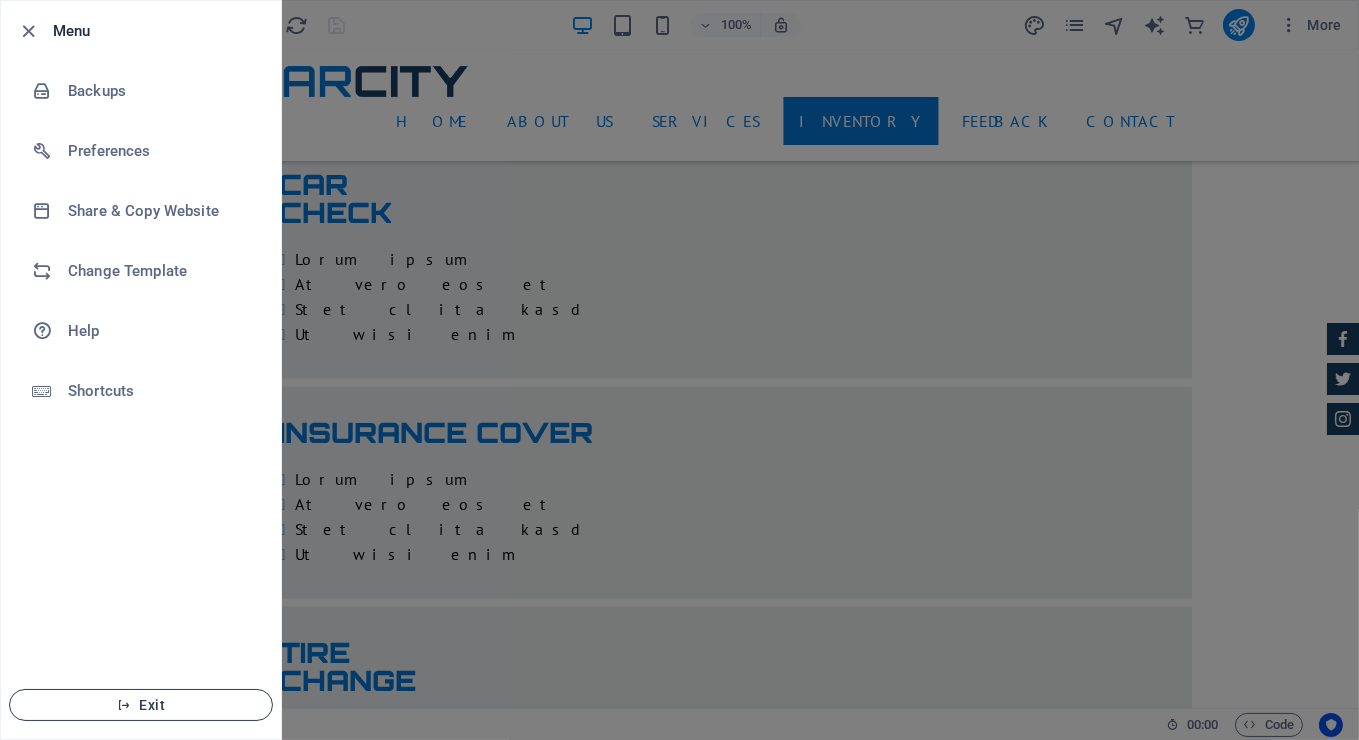 click on "Exit" at bounding box center [141, 705] 